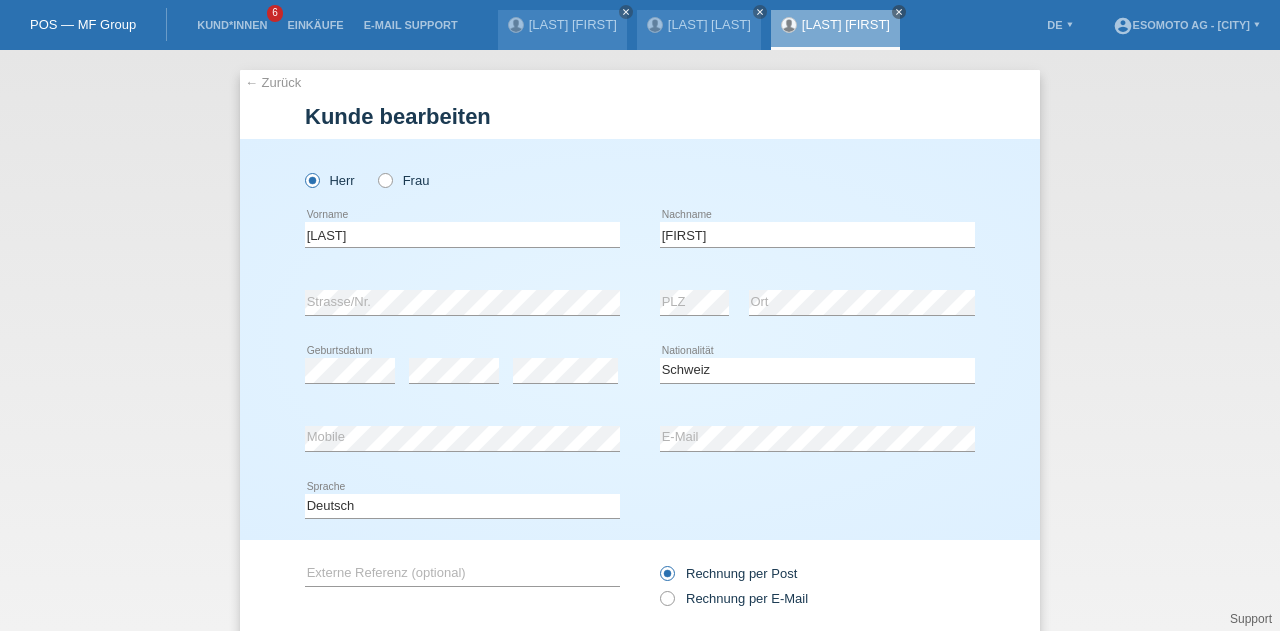 select on "CH" 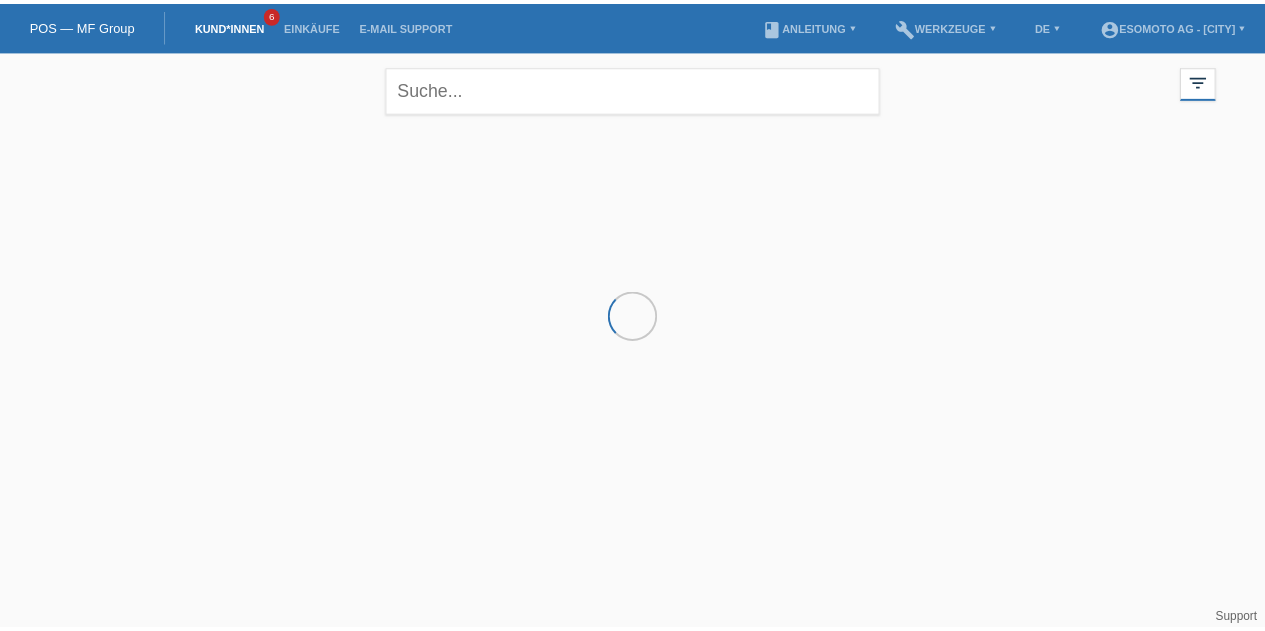 scroll, scrollTop: 0, scrollLeft: 0, axis: both 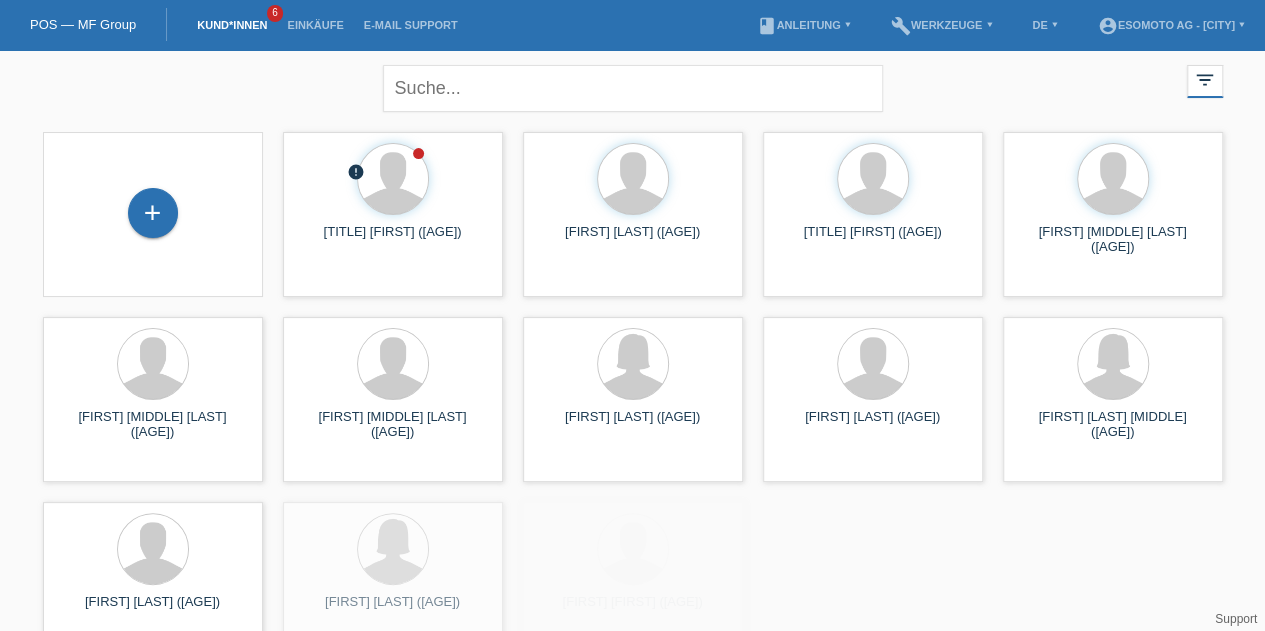 click on "+" at bounding box center (153, 213) 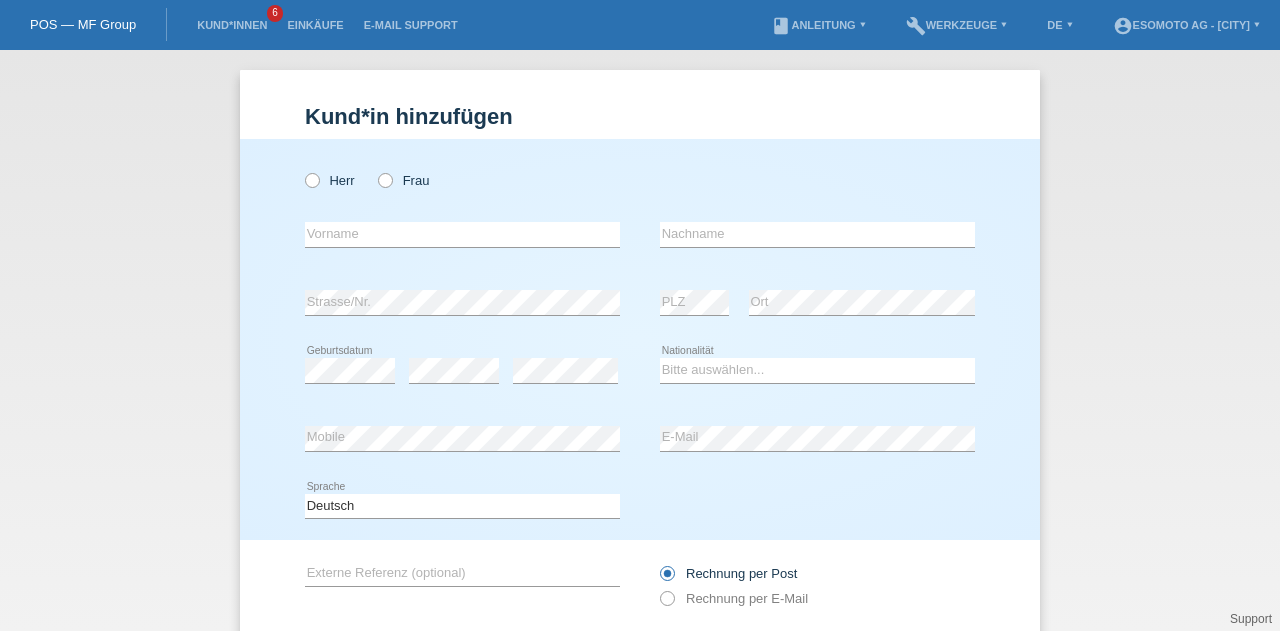 scroll, scrollTop: 0, scrollLeft: 0, axis: both 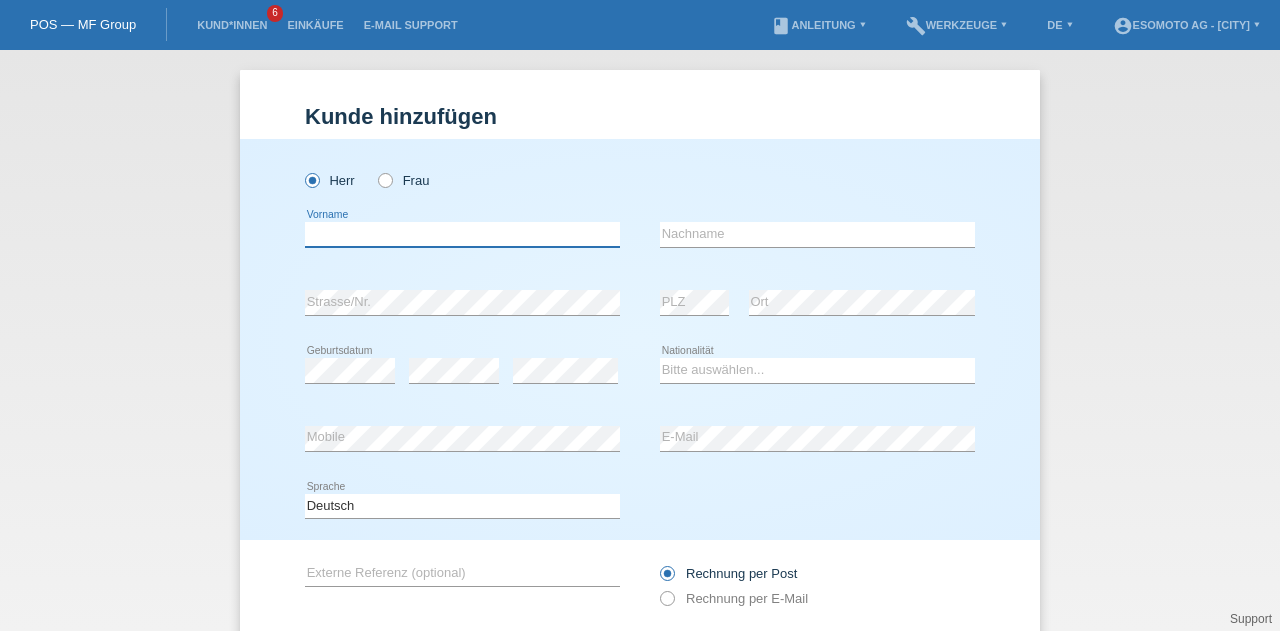 click at bounding box center (462, 234) 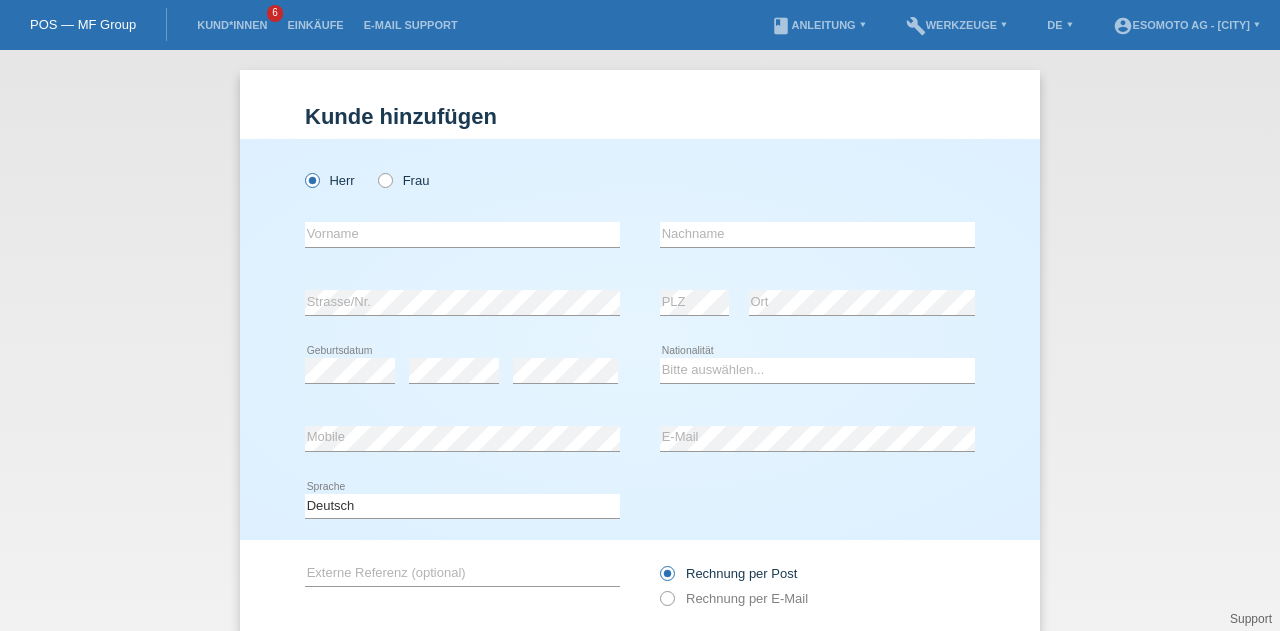 click on "Herr
Frau" at bounding box center (462, 180) 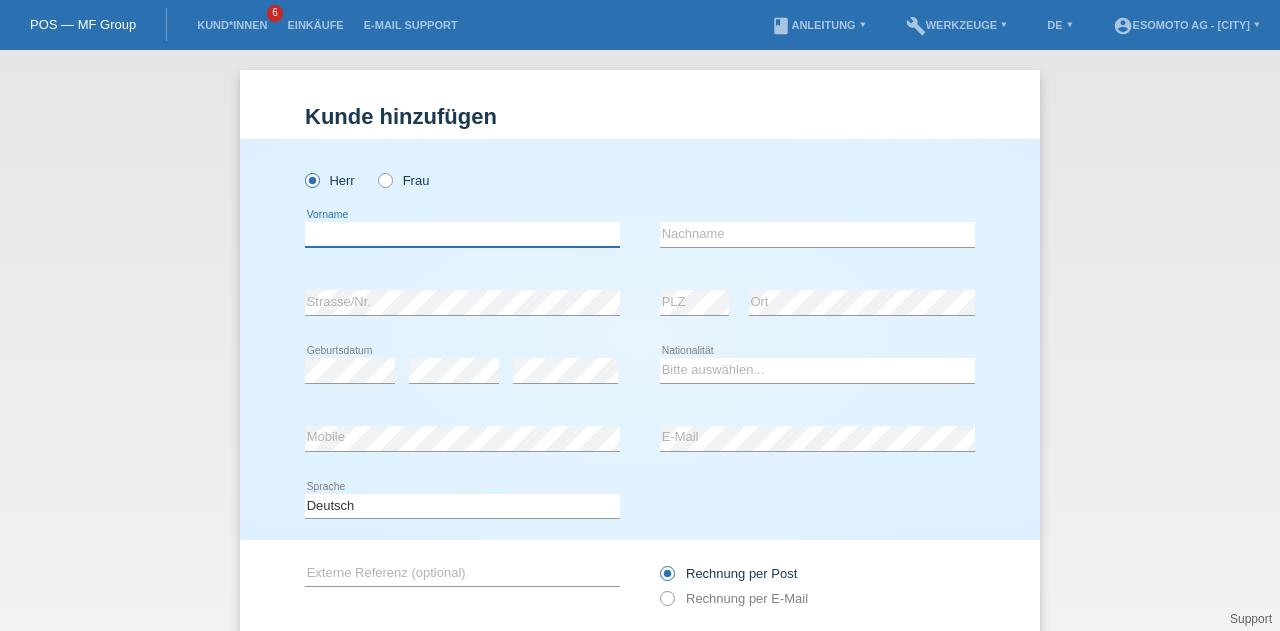 click at bounding box center [462, 234] 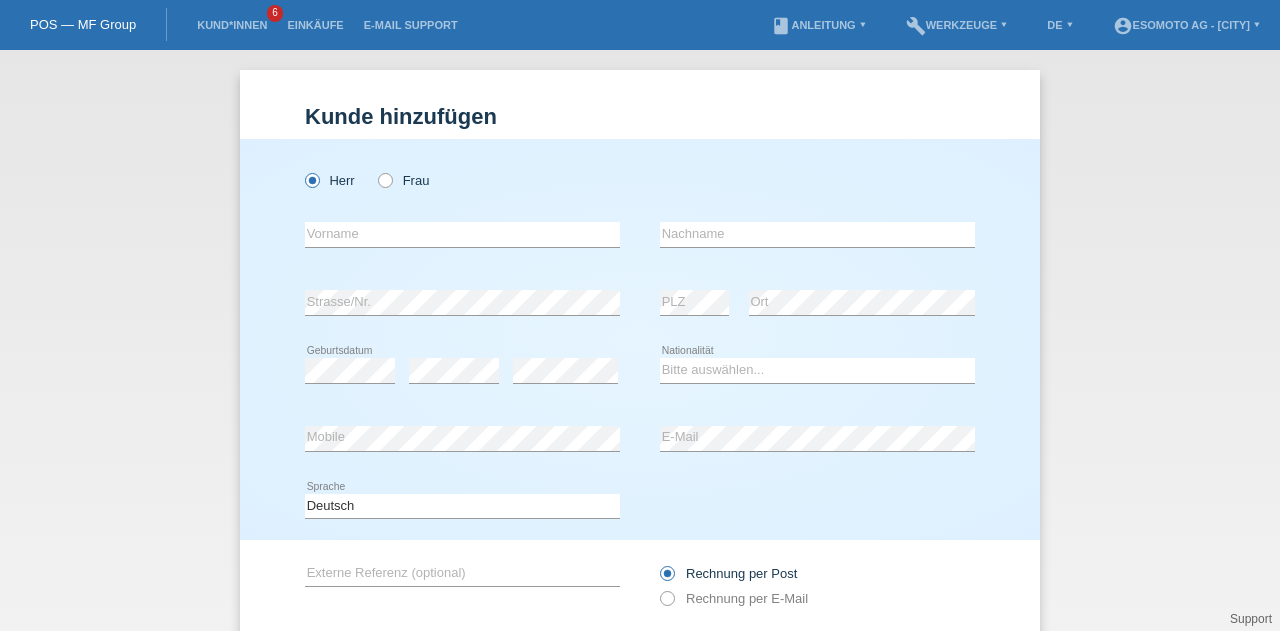 click on "Herr
Frau" at bounding box center [462, 180] 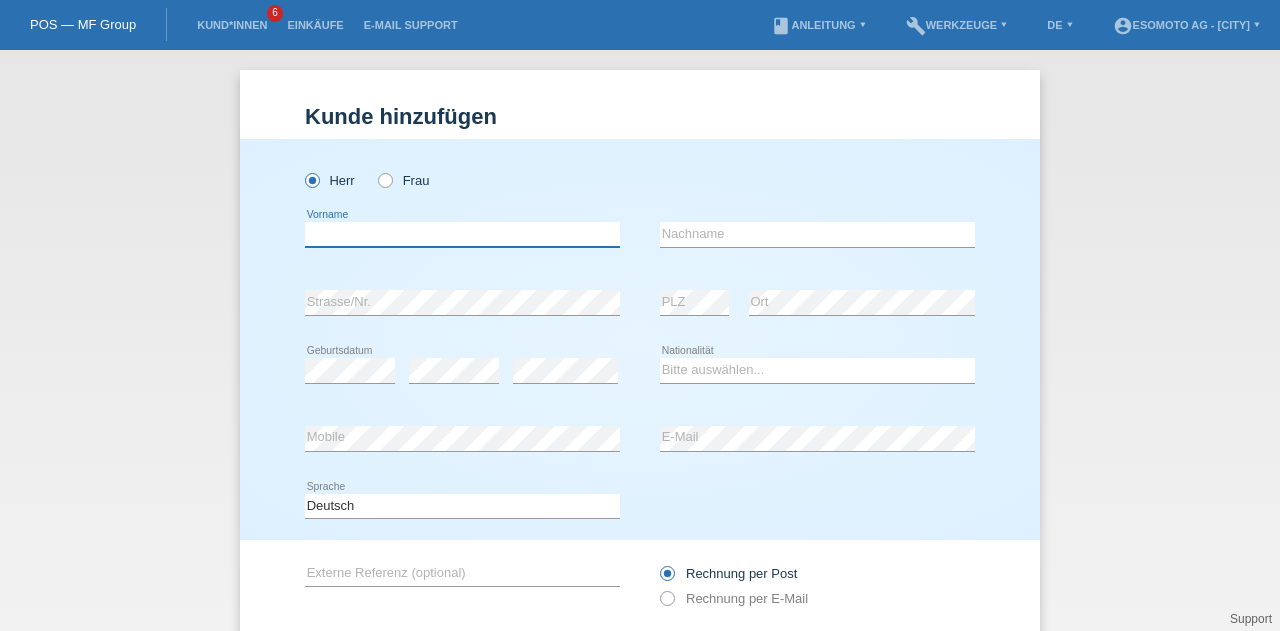 click at bounding box center (462, 234) 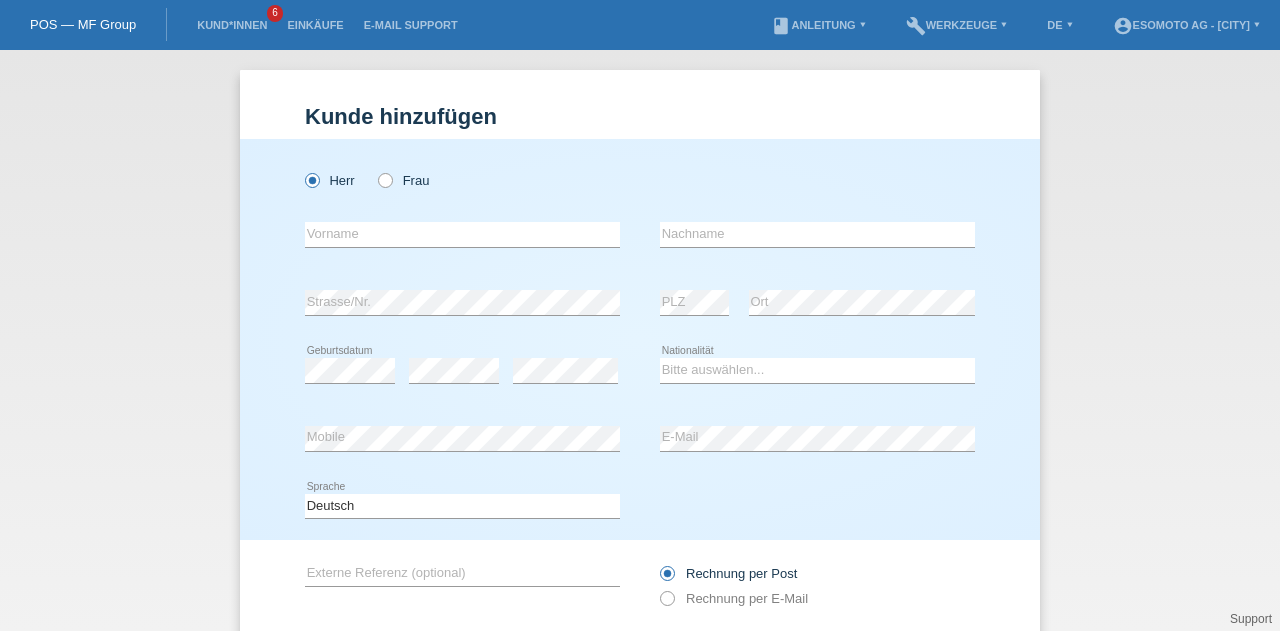 click on "Herr
Frau" at bounding box center (462, 180) 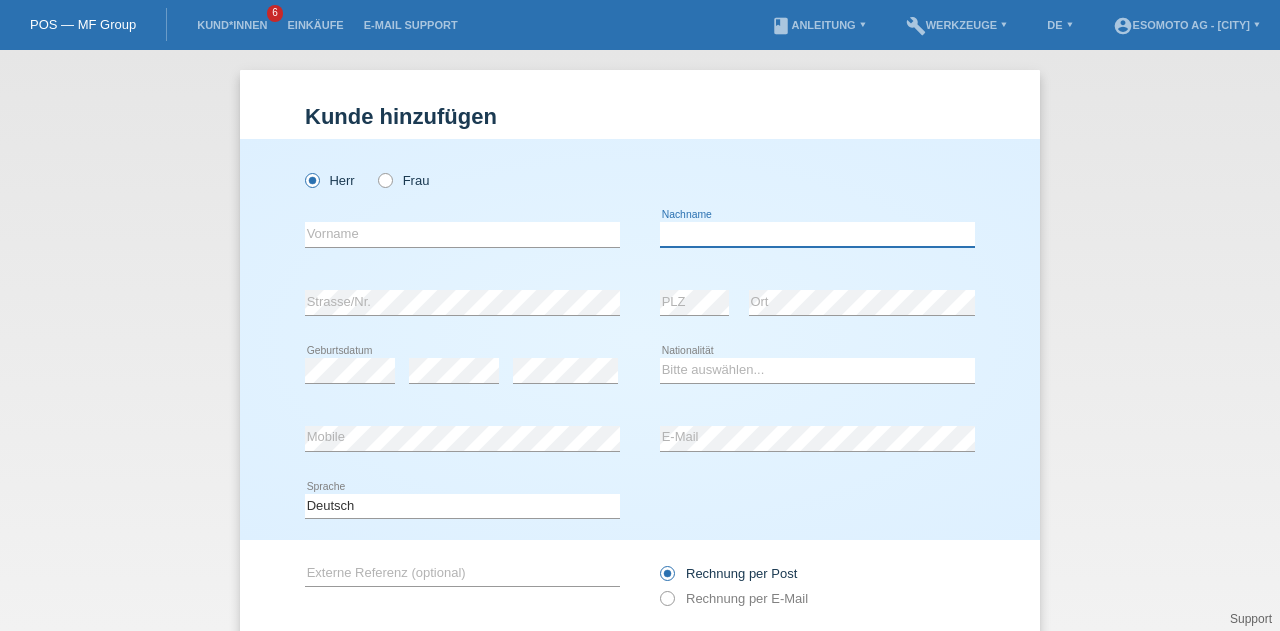 click at bounding box center [817, 234] 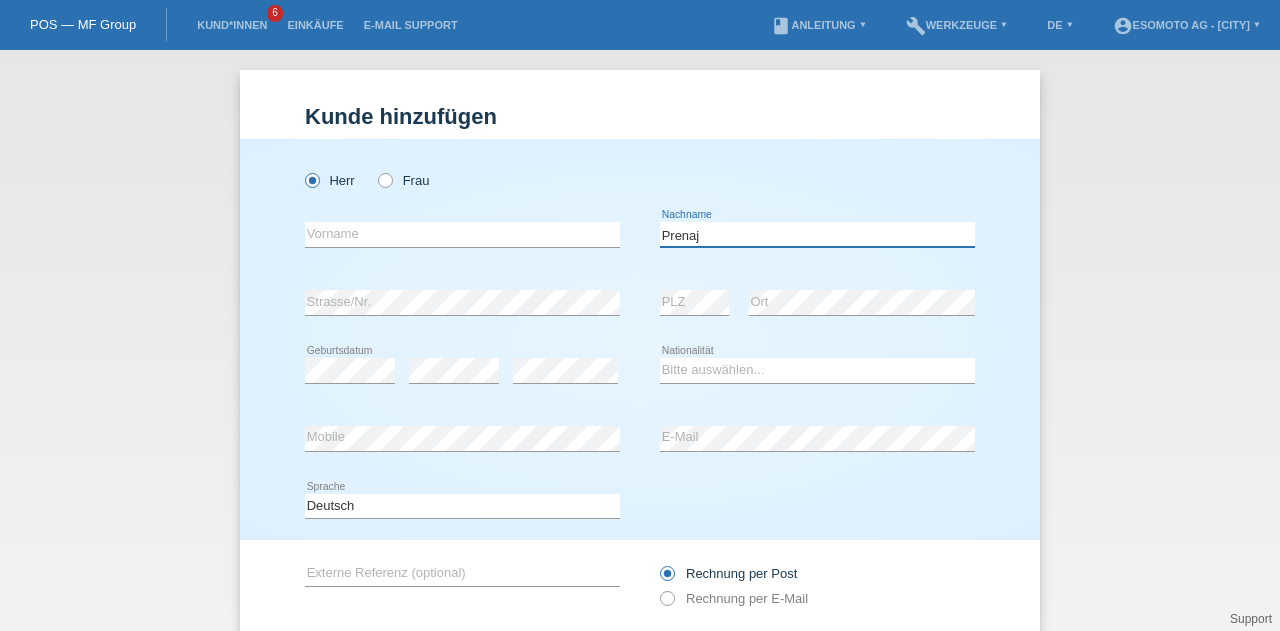 type on "Prenaj" 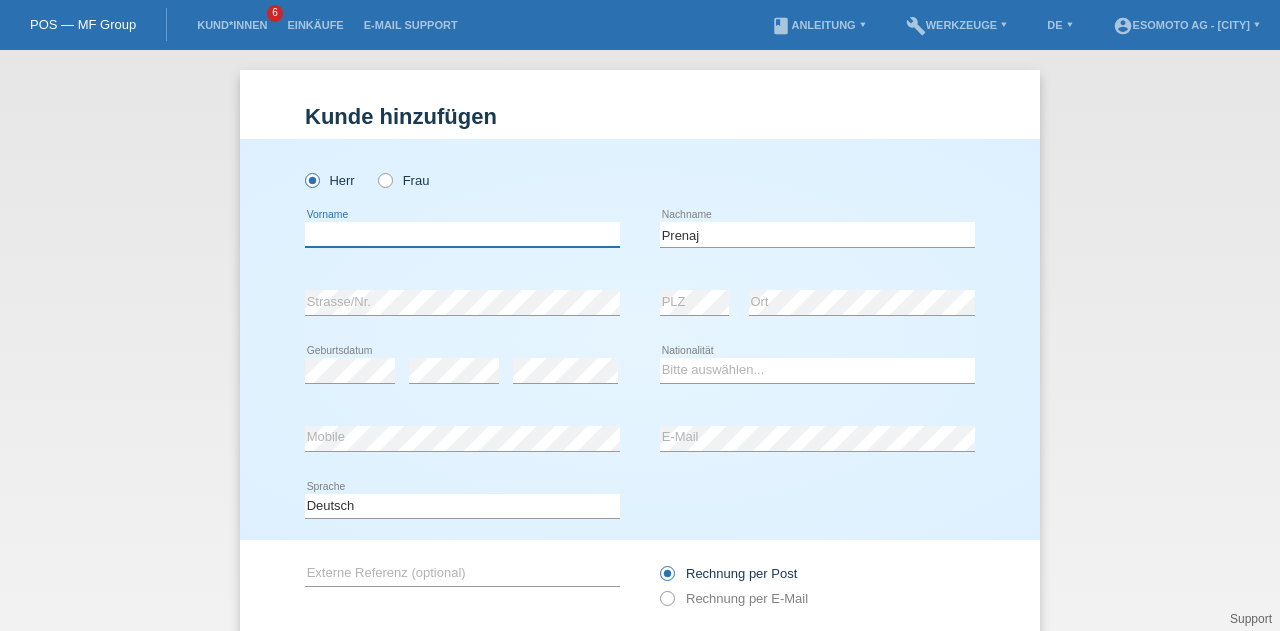 click at bounding box center (462, 234) 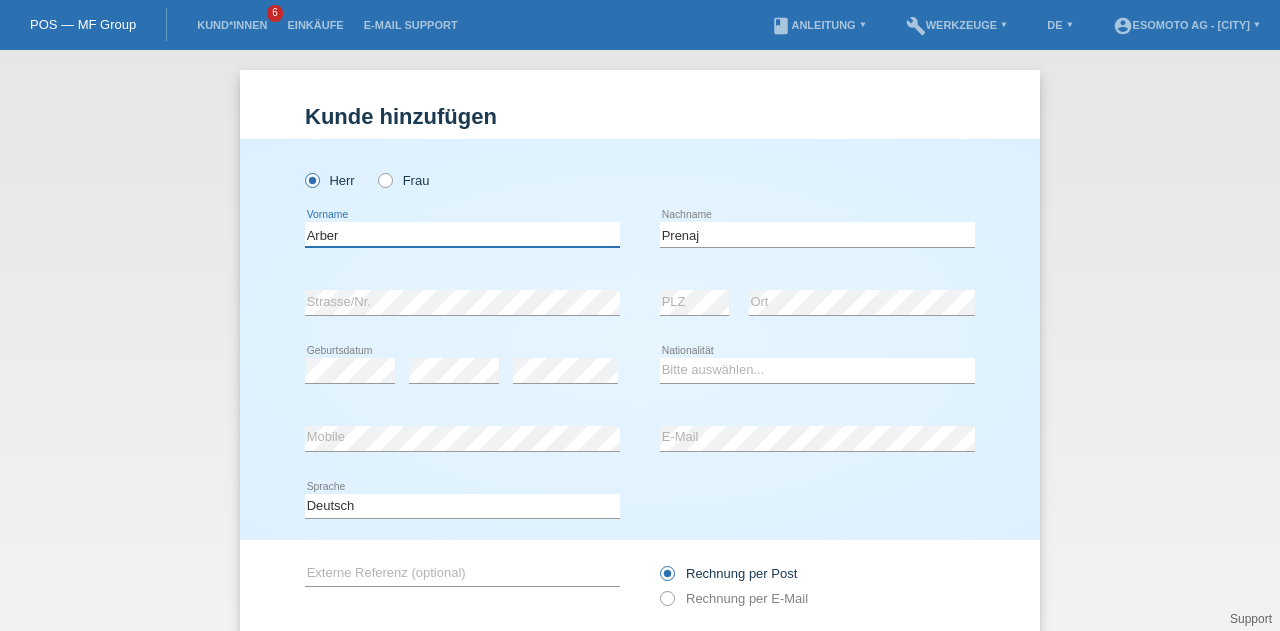 type on "Arber" 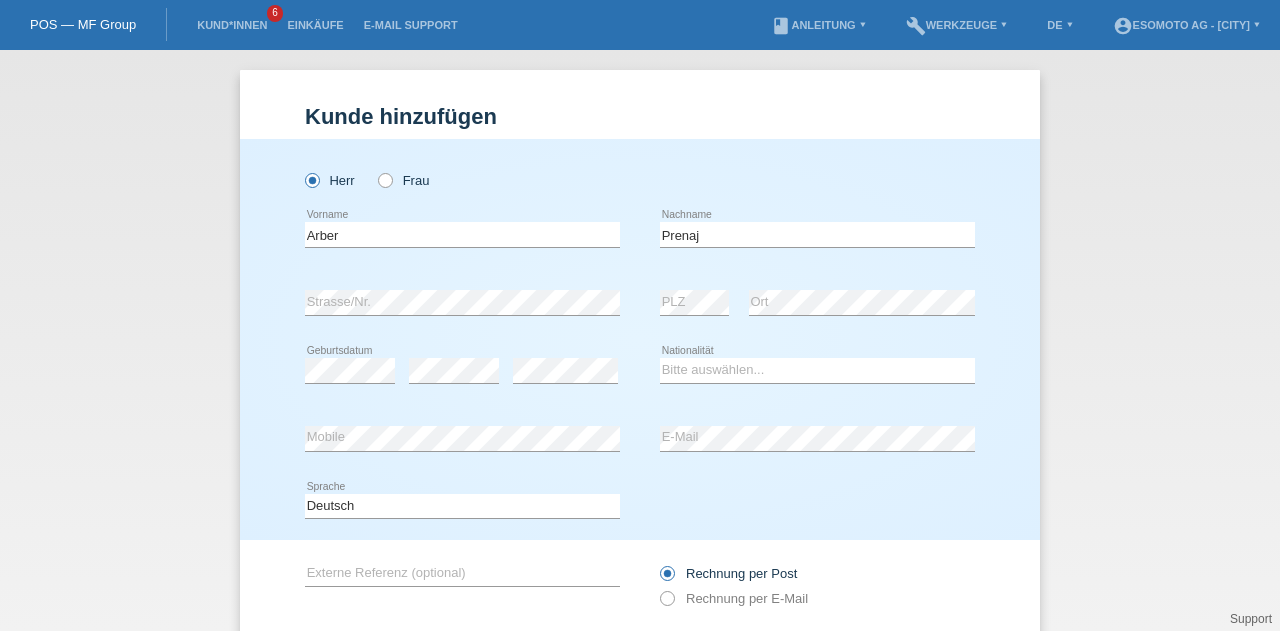 click on "Kund*in hinzufügen
Kunde hinzufügen
Kundin hinzufügen
Herr
Frau
Arber error Vorname error" at bounding box center [640, 426] 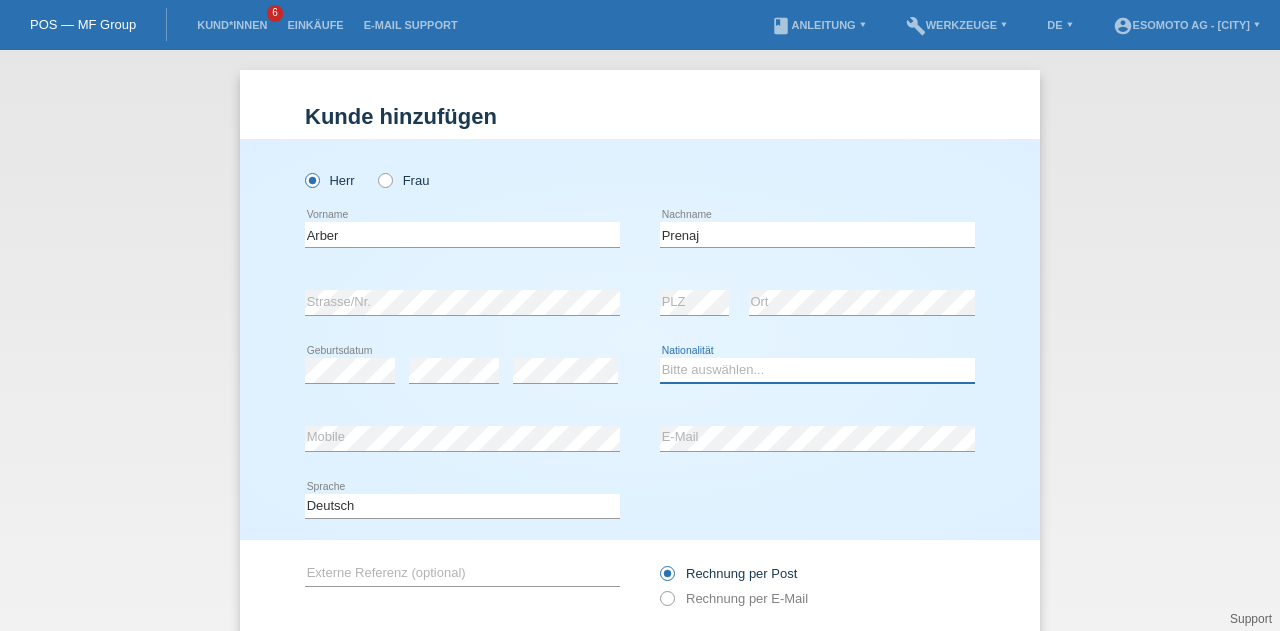 click on "Bitte auswählen...
Schweiz
Deutschland
Liechtenstein
Österreich
------------
Afghanistan
Ägypten
Åland
Albanien
Algerien" at bounding box center (817, 370) 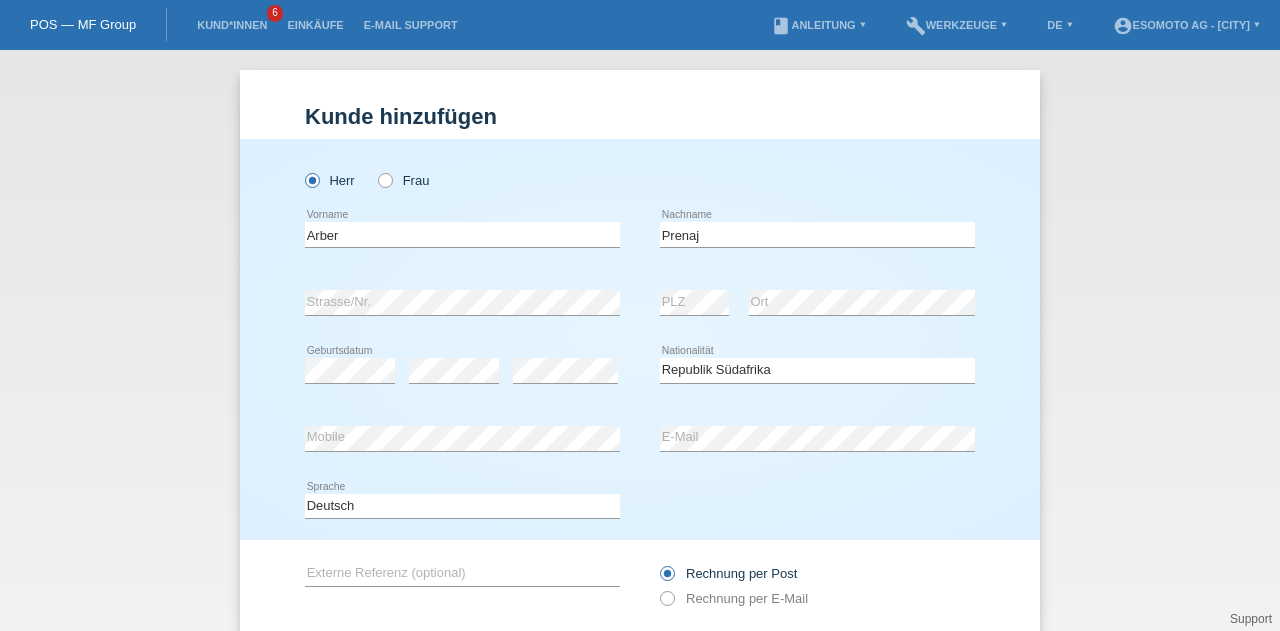 click on "Kund*in hinzufügen
Kunde hinzufügen
Kundin hinzufügen
Herr
Frau
Arber error Vorname C" at bounding box center (640, 340) 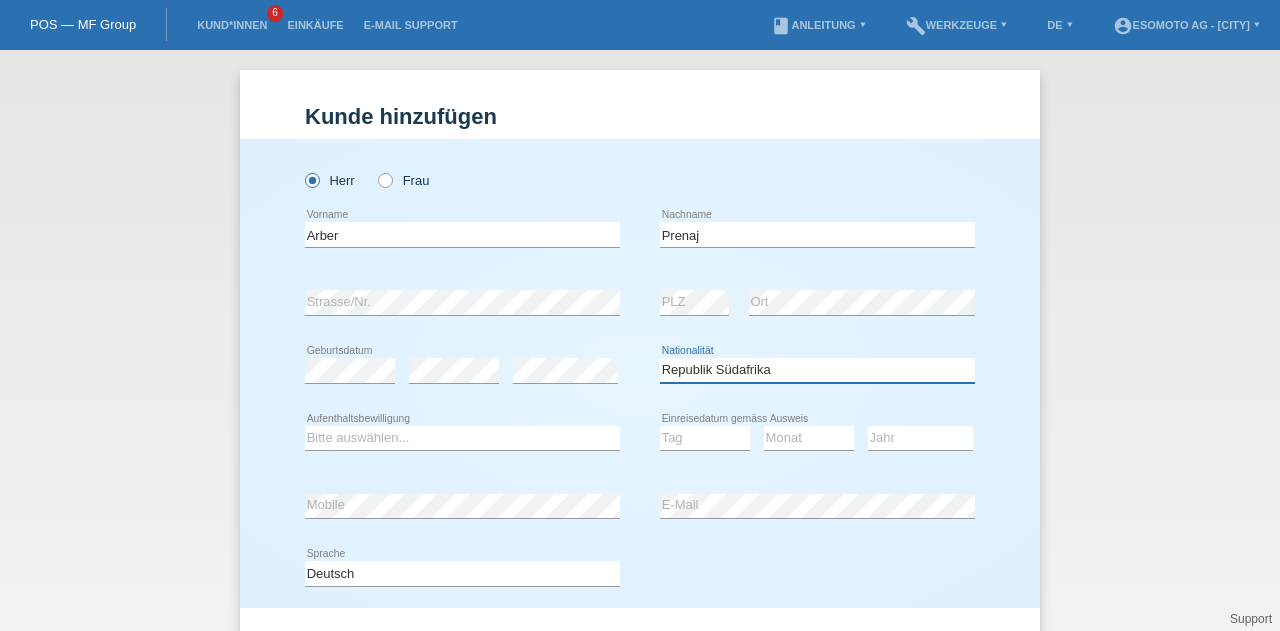 click on "Bitte auswählen...
Schweiz
Deutschland
Liechtenstein
Österreich
------------
Afghanistan
Ägypten
Åland
Albanien
Algerien" at bounding box center [817, 370] 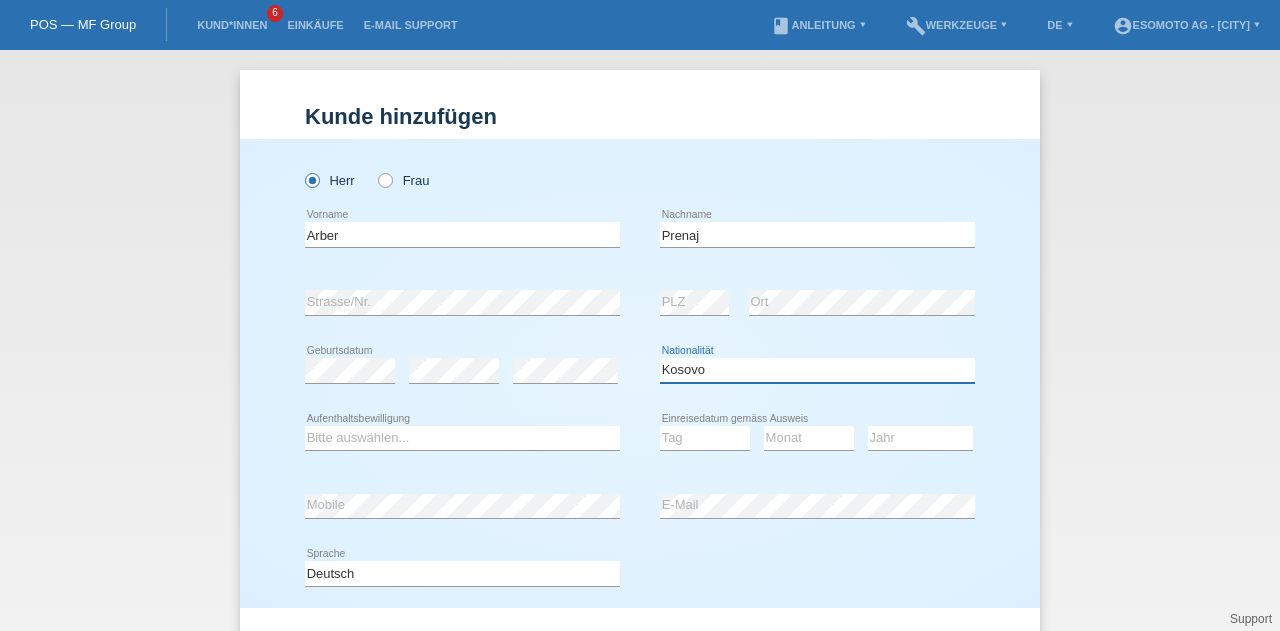 click on "Bitte auswählen...
Schweiz
Deutschland
Liechtenstein
Österreich
------------
Afghanistan
Ägypten
Åland
Albanien
Algerien" at bounding box center [817, 370] 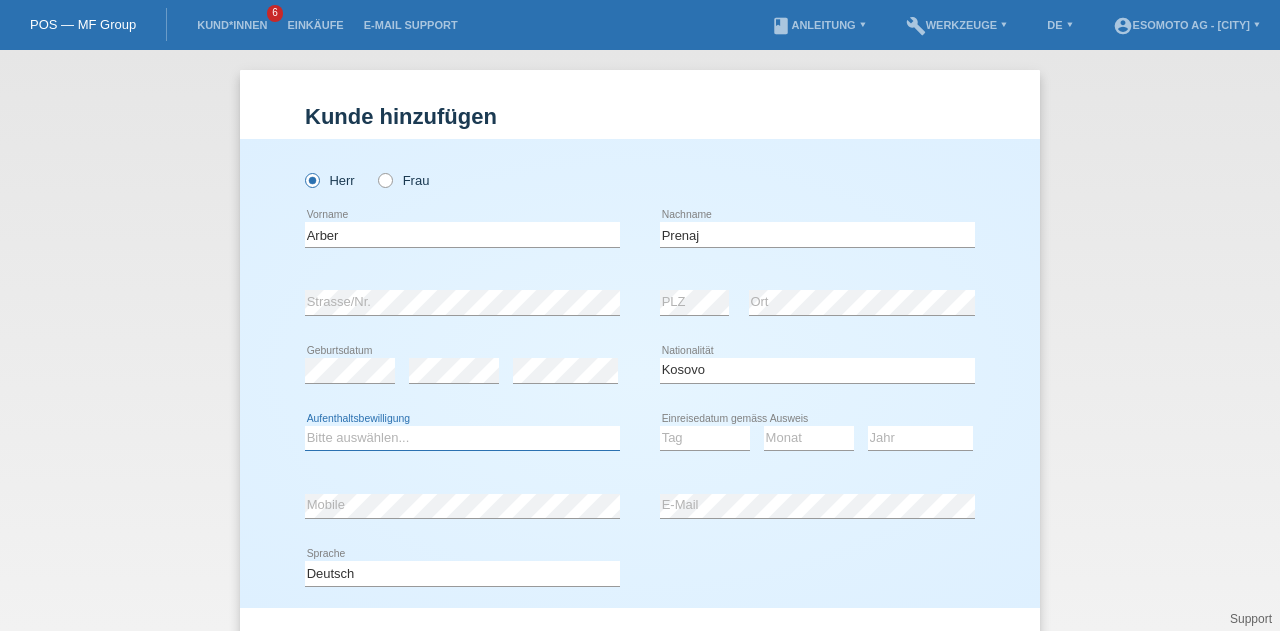 click on "Bitte auswählen...
C
B
B - Flüchtlingsstatus
Andere" at bounding box center (462, 438) 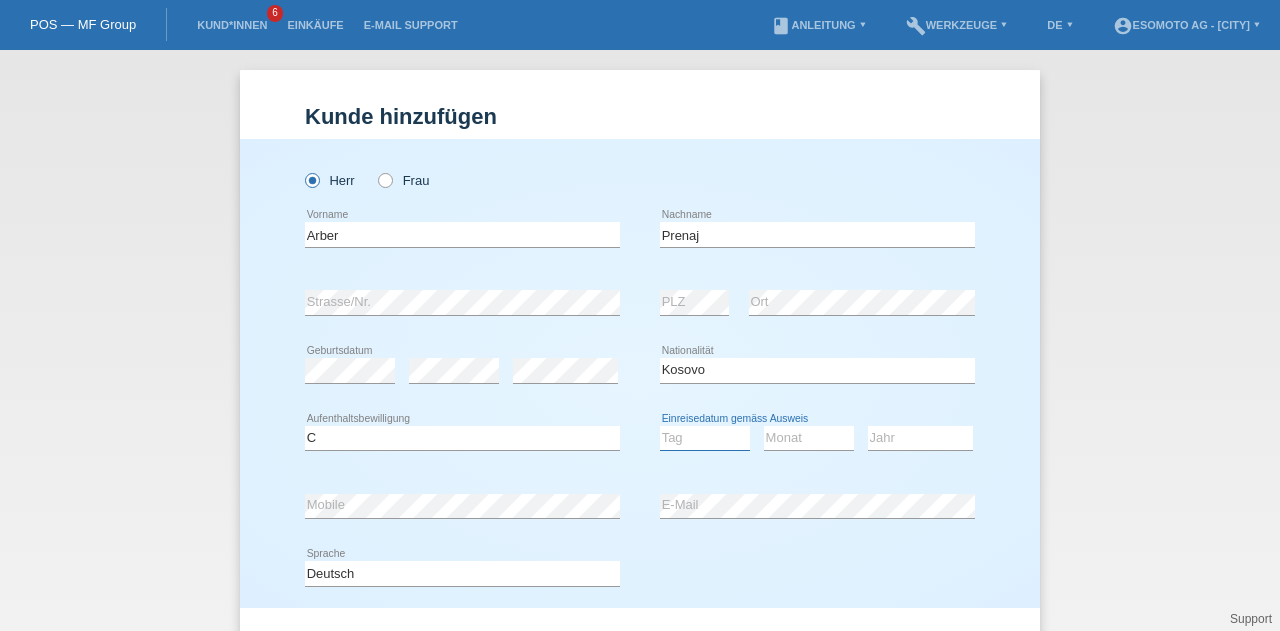 click on "Tag
01
02
03
04
05
06
07
08
09
10 11" at bounding box center [705, 438] 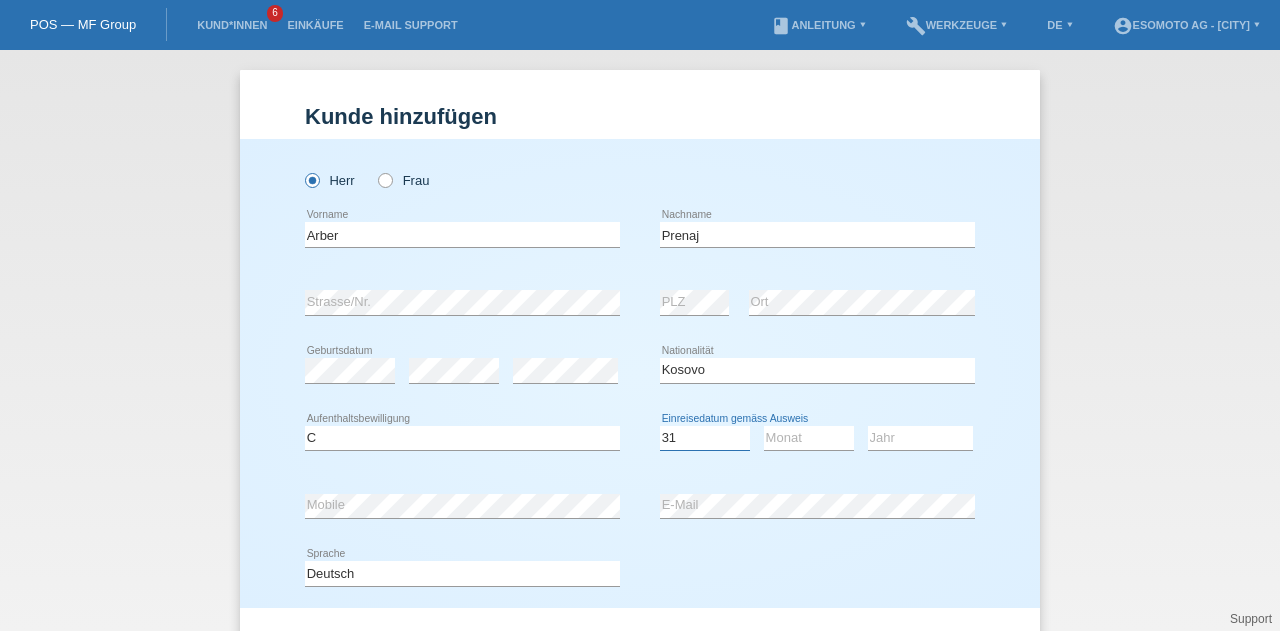 click on "Tag
01
02
03
04
05
06
07
08
09
10 11" at bounding box center [705, 438] 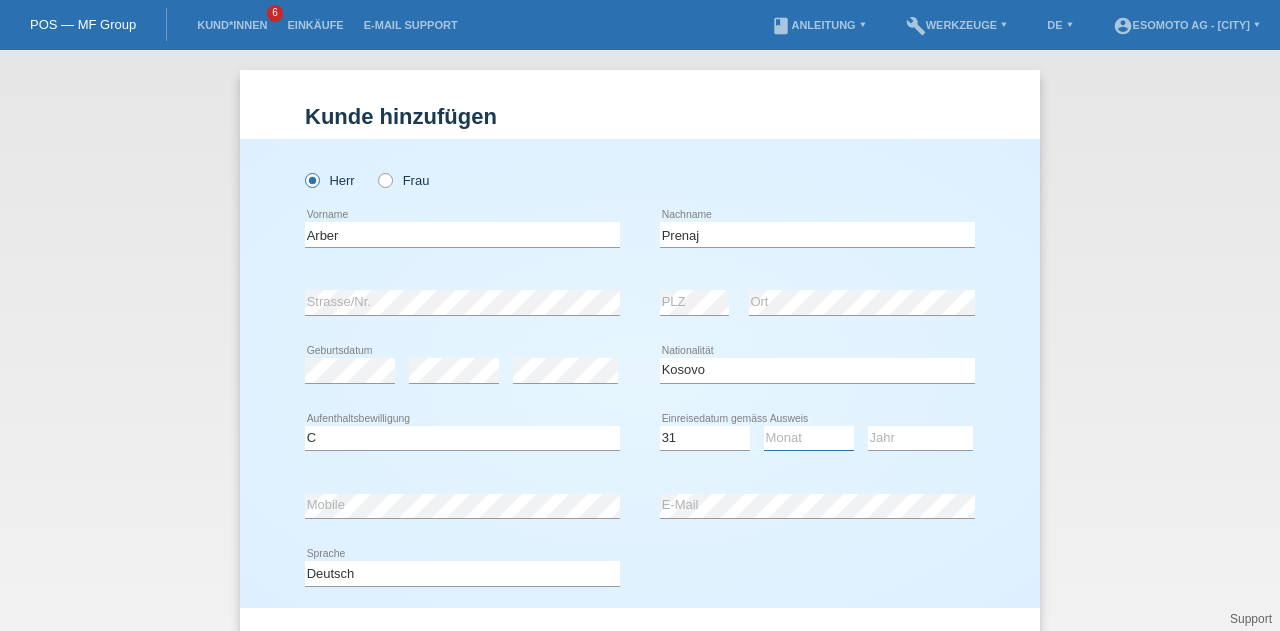 click on "Monat
01
02
03
04
05
06
07
08
09
10 11" at bounding box center (809, 438) 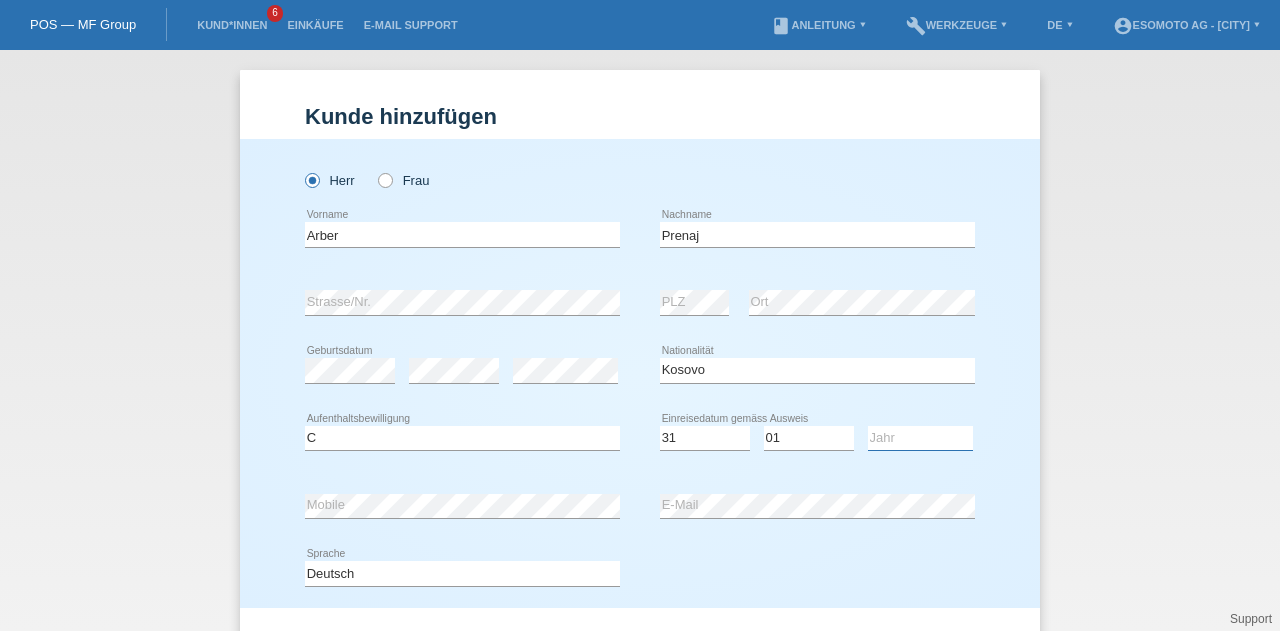 click on "Jahr
2025
2024
2023
2022
2021
2020
2019
2018
2017 2016 2015 2014 2013 2012 2011 2010 2009 2008 2007 2006 2005 2004 2003 2002 2001" at bounding box center [920, 438] 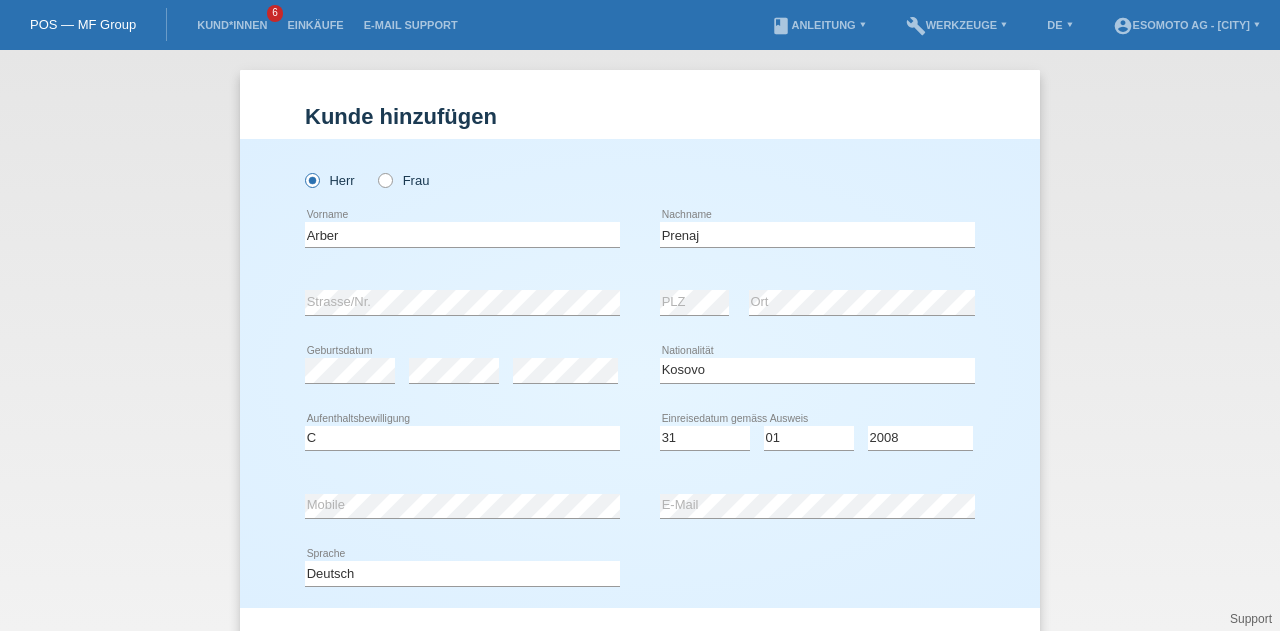 click at bounding box center [462, 518] 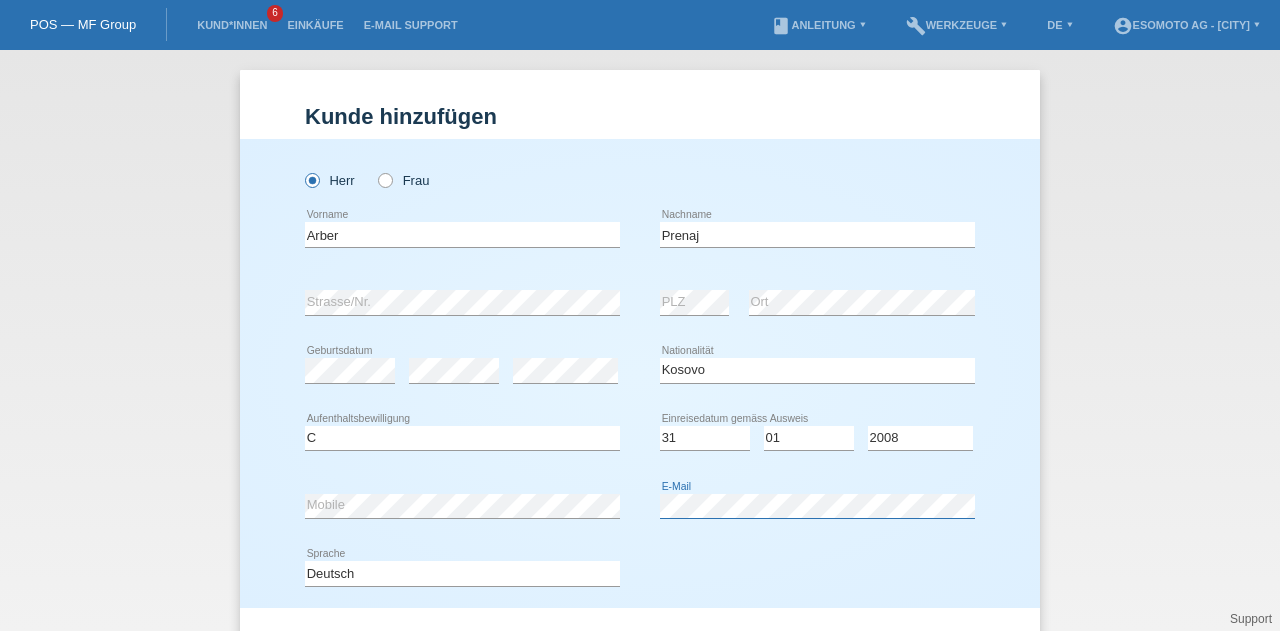 scroll, scrollTop: 150, scrollLeft: 0, axis: vertical 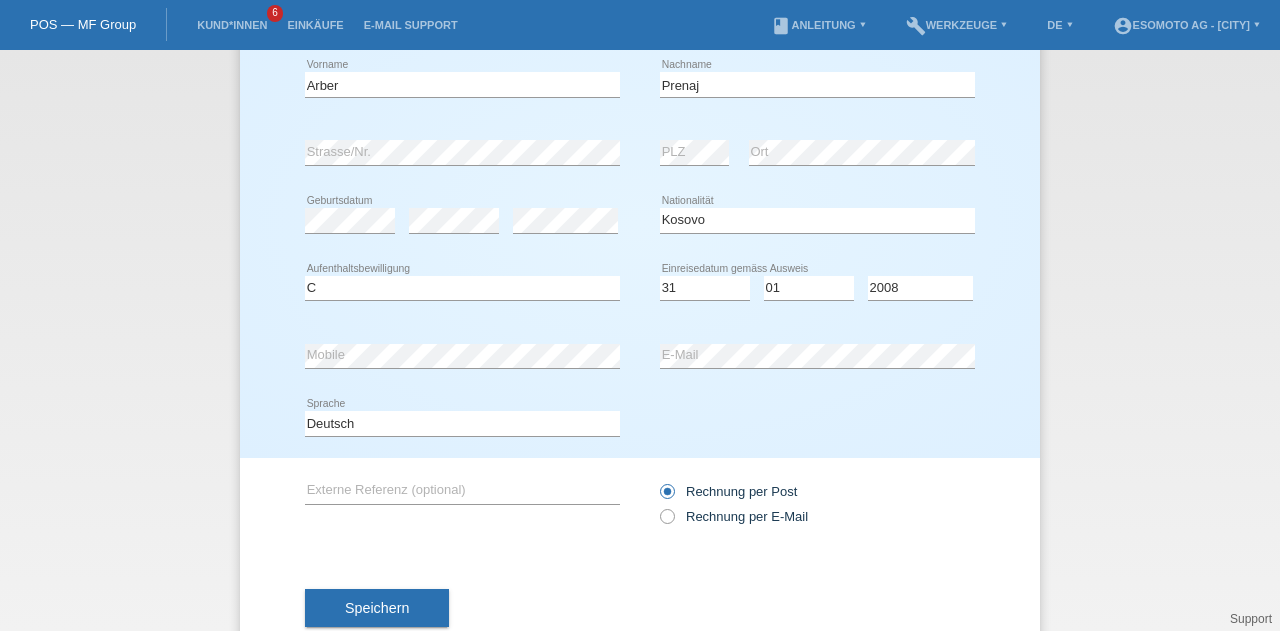 click on "Speichern" at bounding box center (377, 608) 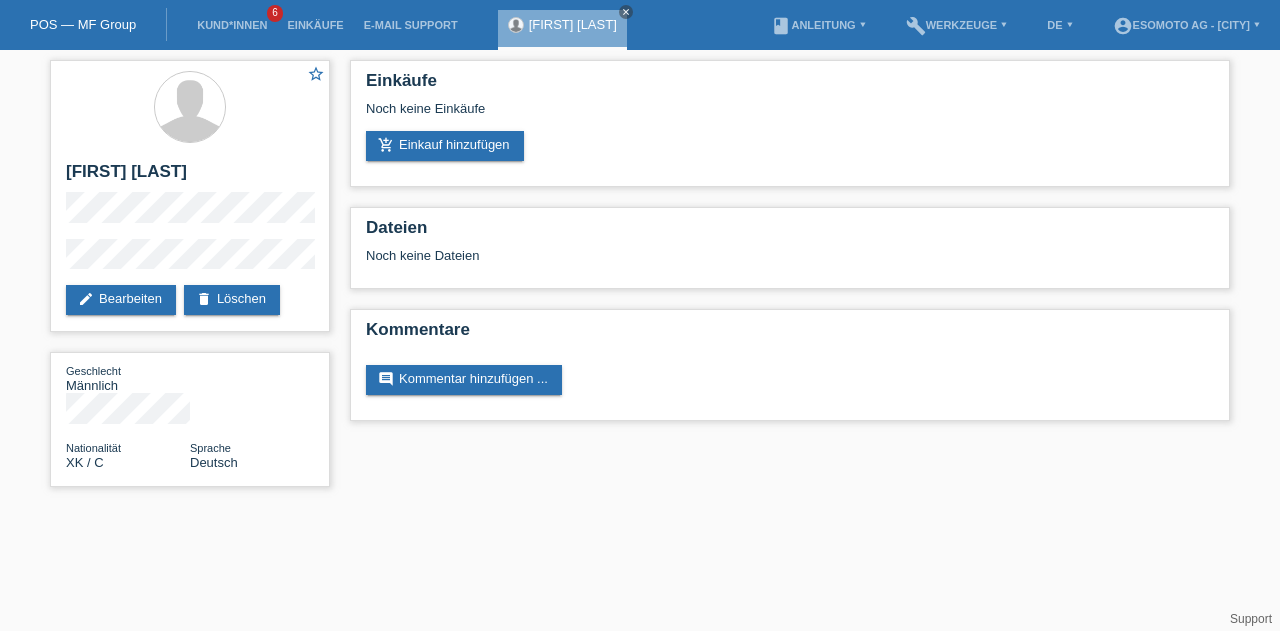 scroll, scrollTop: 0, scrollLeft: 0, axis: both 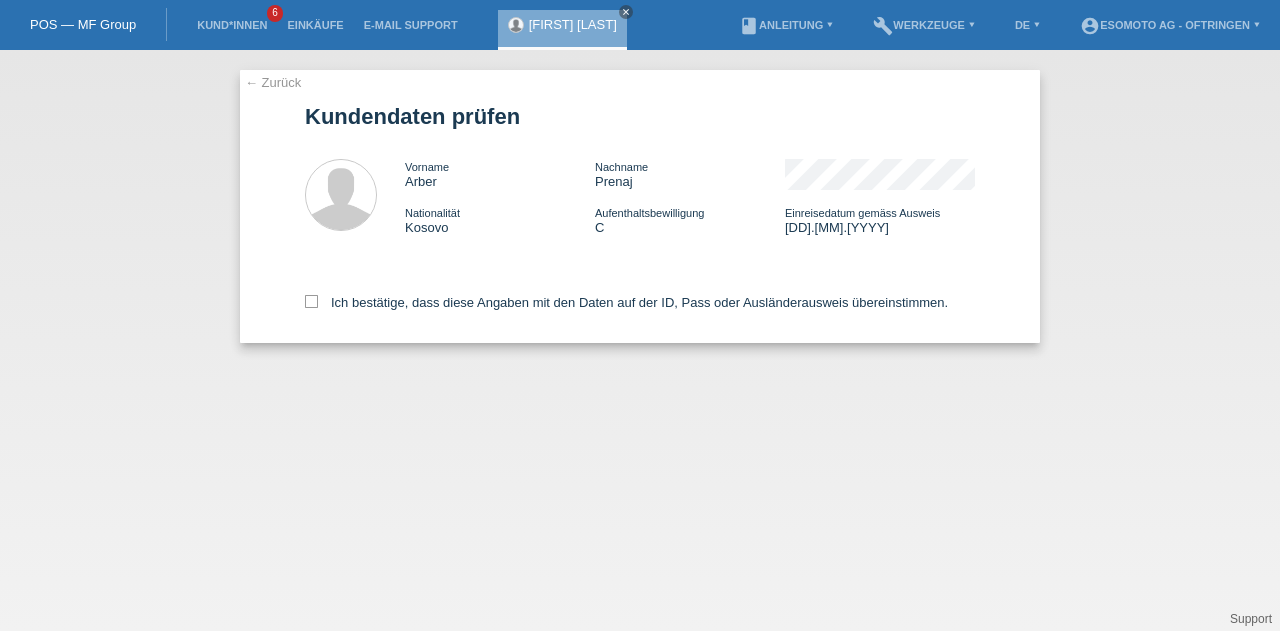 click at bounding box center (311, 301) 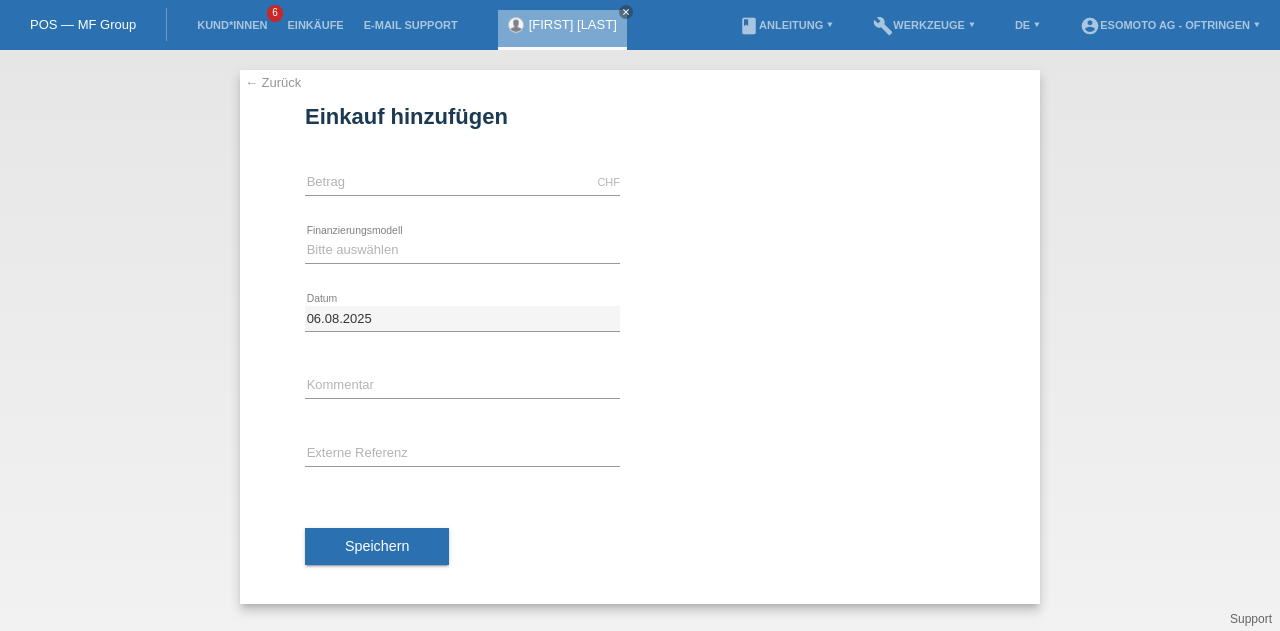 scroll, scrollTop: 0, scrollLeft: 0, axis: both 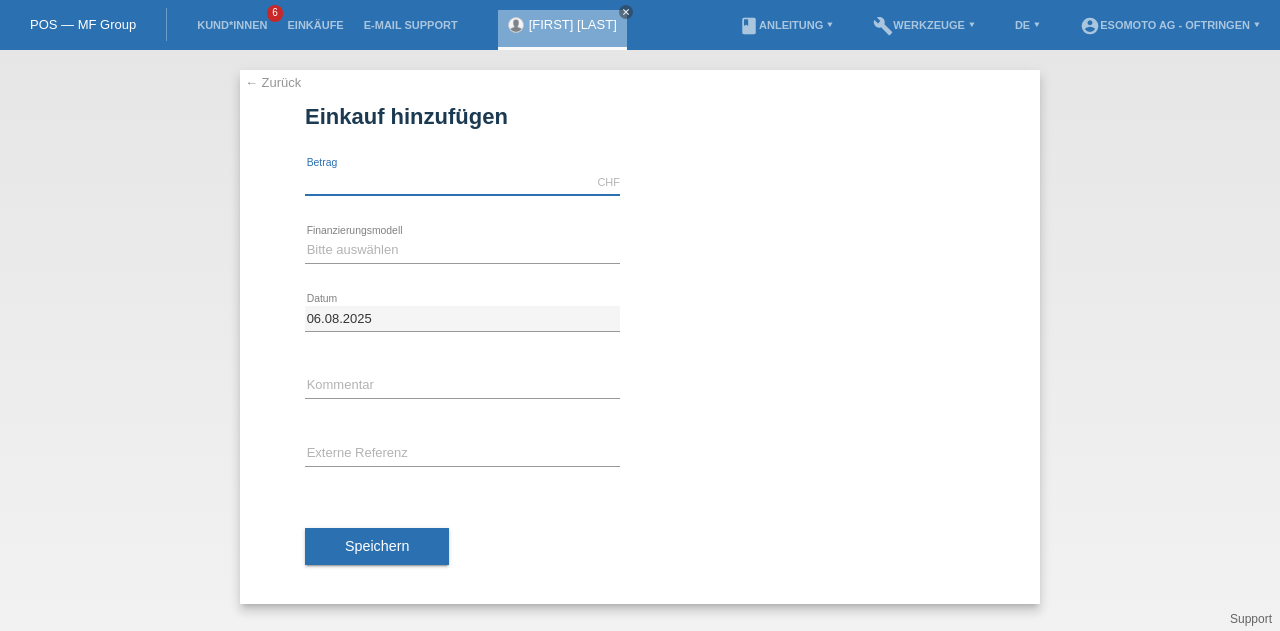 click at bounding box center [462, 182] 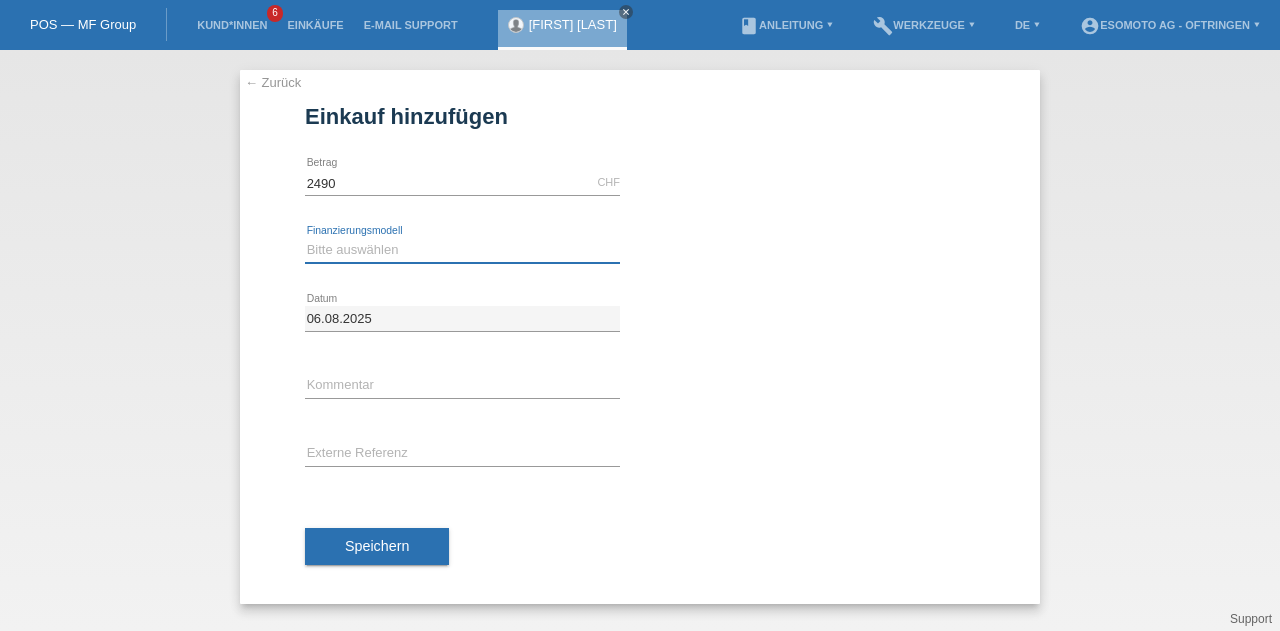 type on "2490.00" 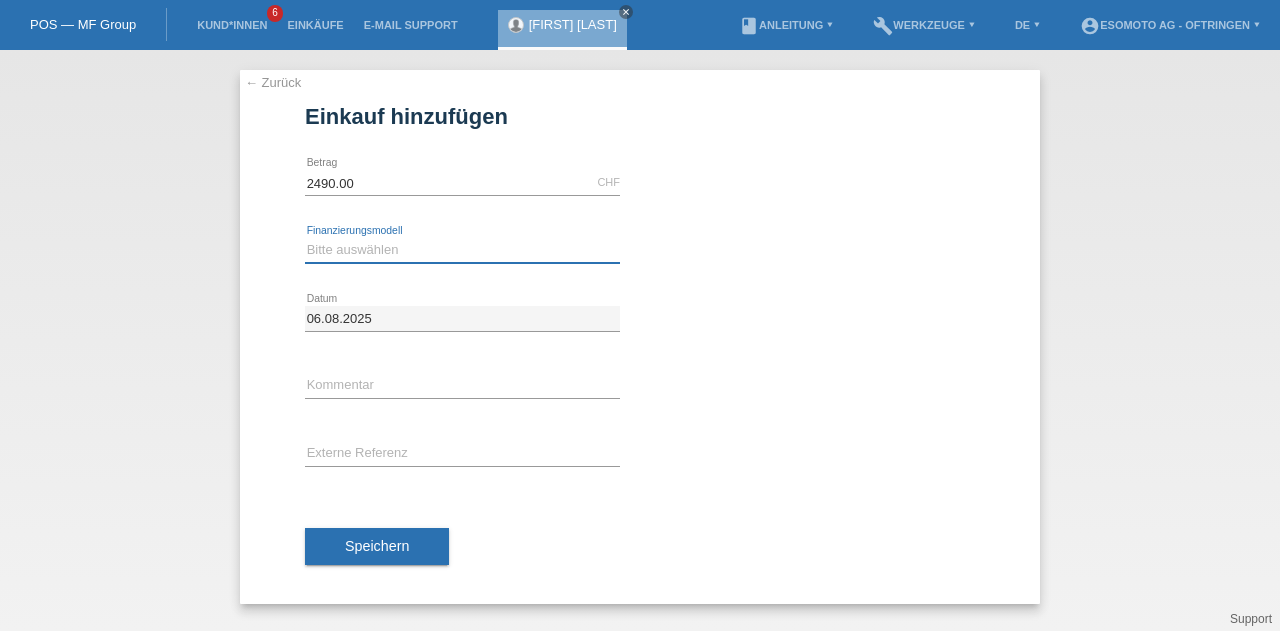 click on "Bitte auswählen
Fixe Raten
Kauf auf Rechnung mit Teilzahlungsoption" at bounding box center [462, 250] 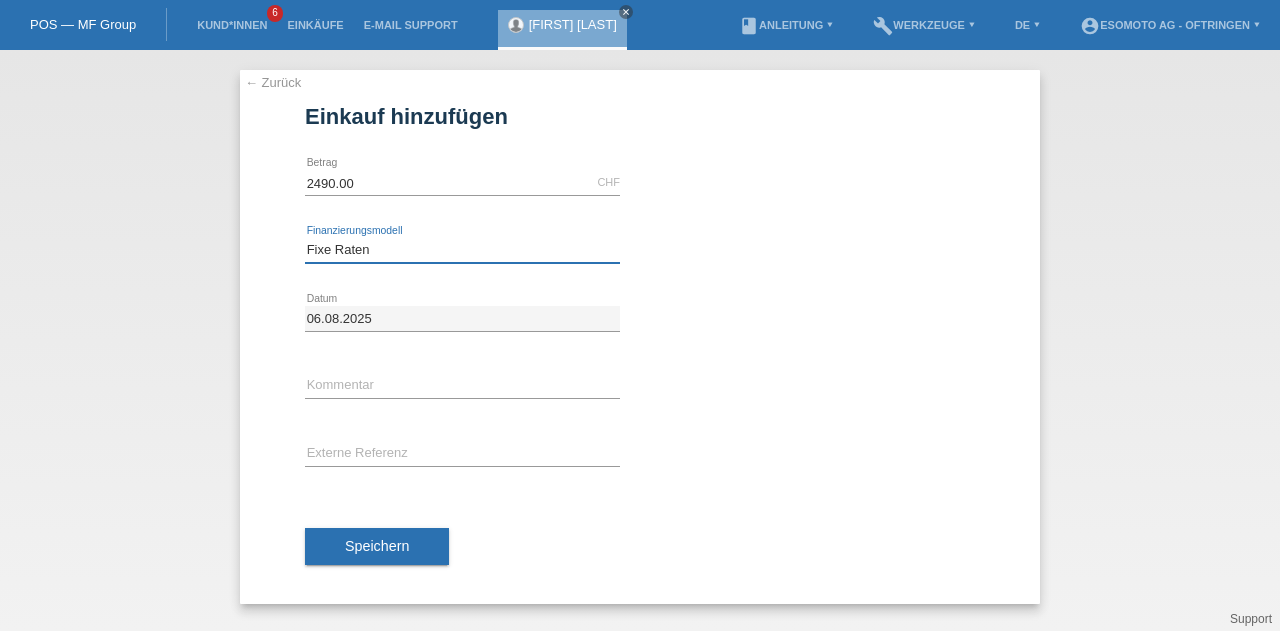 click on "Bitte auswählen
Fixe Raten
Kauf auf Rechnung mit Teilzahlungsoption" at bounding box center [462, 250] 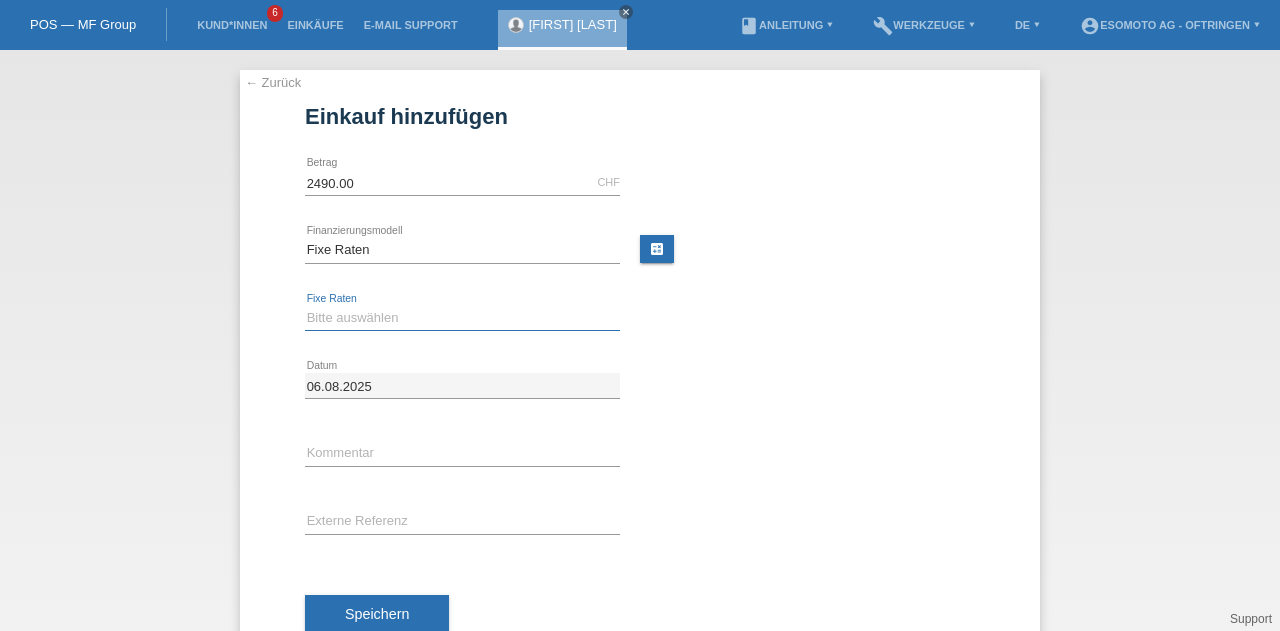 click on "Bitte auswählen
12 Raten
24 Raten
36 Raten
48 Raten" at bounding box center [462, 318] 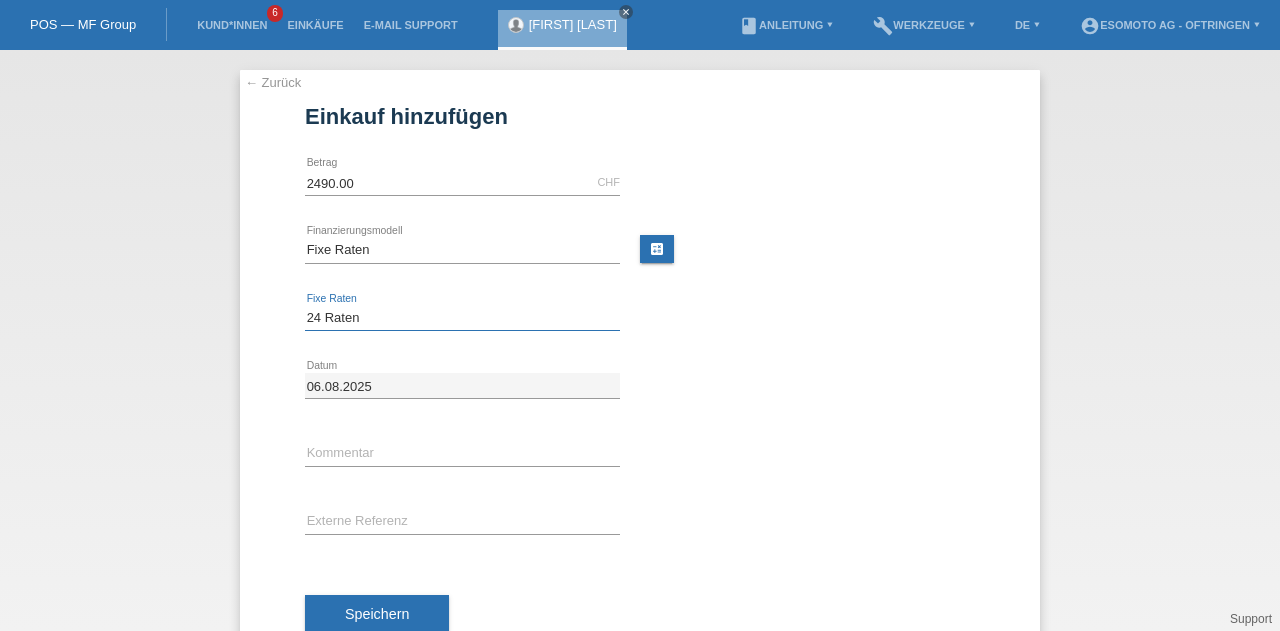 click on "Bitte auswählen
12 Raten
24 Raten
36 Raten
48 Raten" at bounding box center (462, 318) 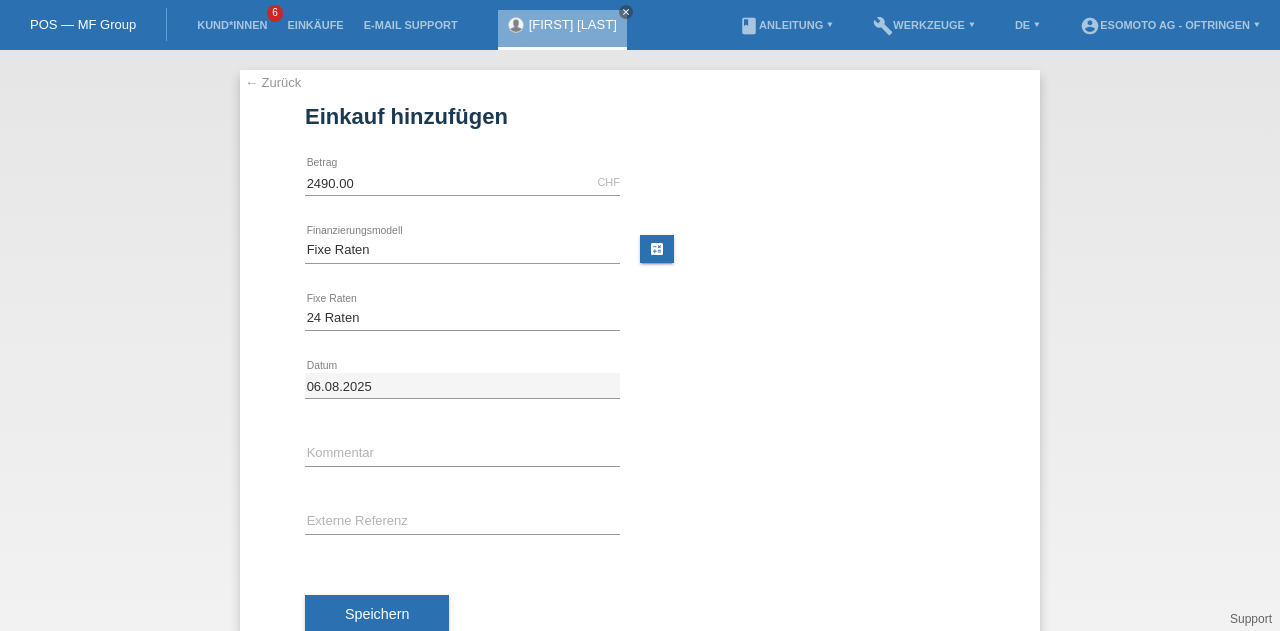 click on "Speichern" at bounding box center (377, 614) 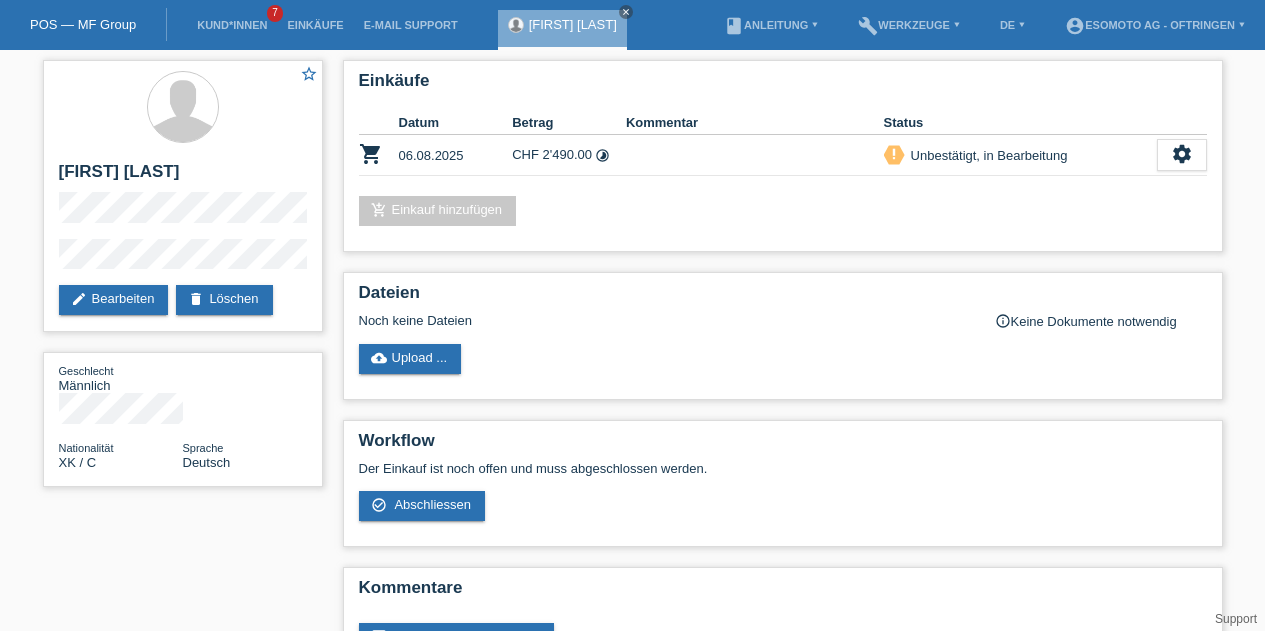 scroll, scrollTop: 0, scrollLeft: 0, axis: both 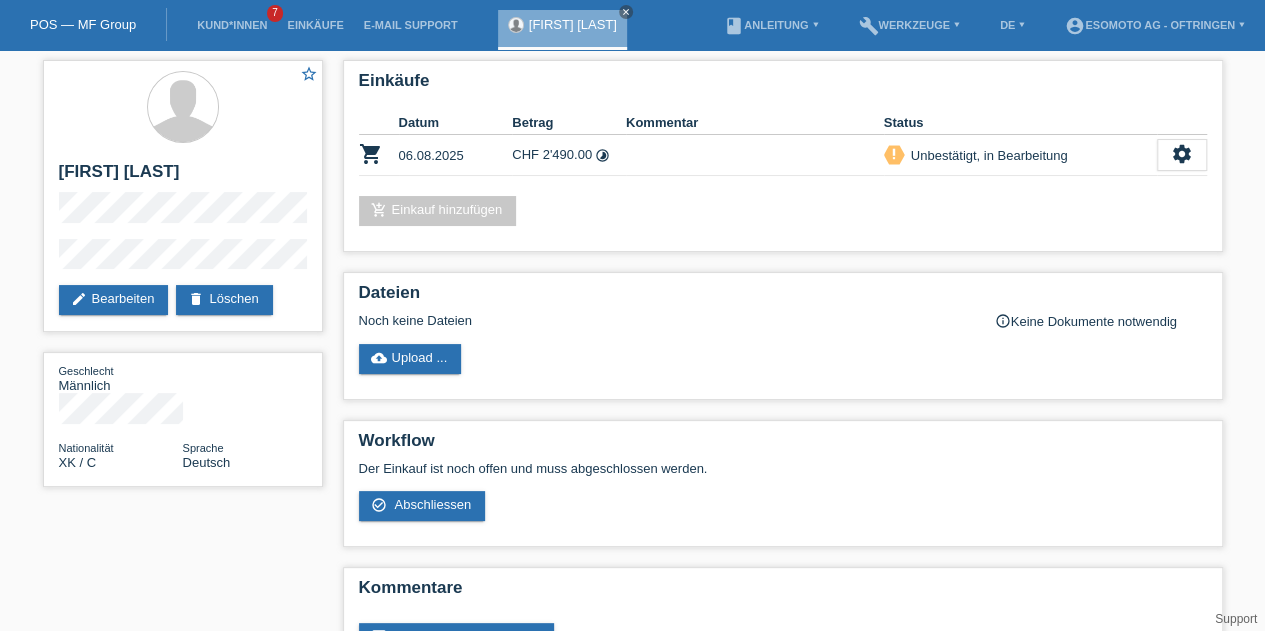 click on "Dateien" at bounding box center (783, 298) 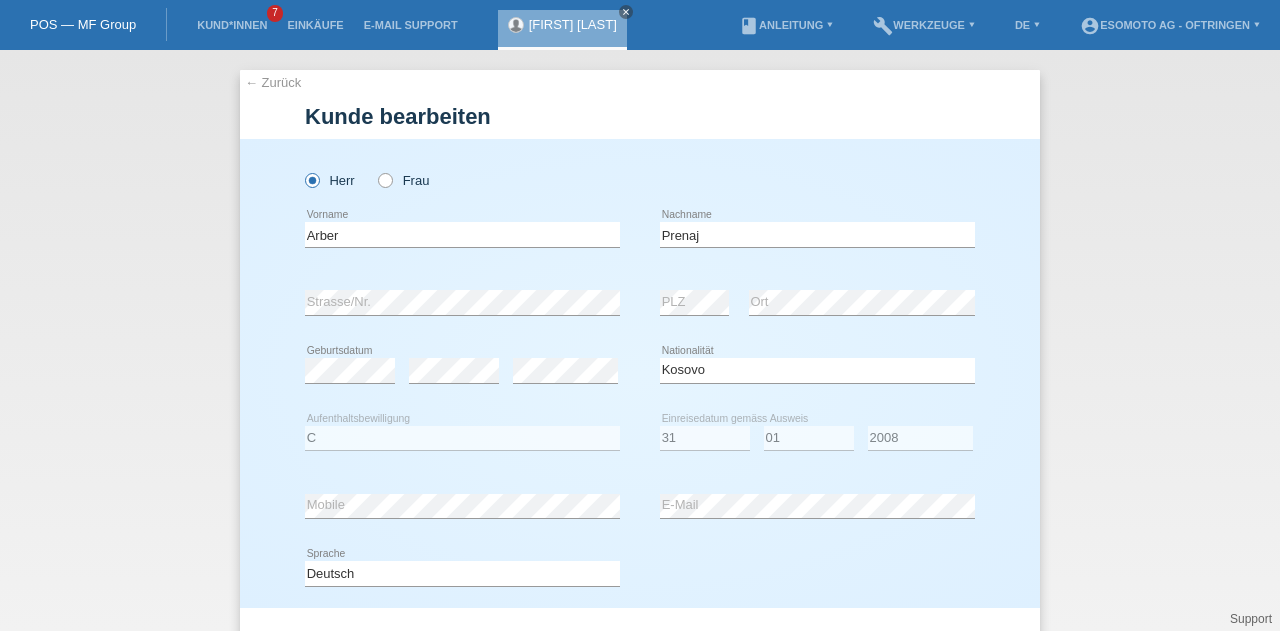 select on "XK" 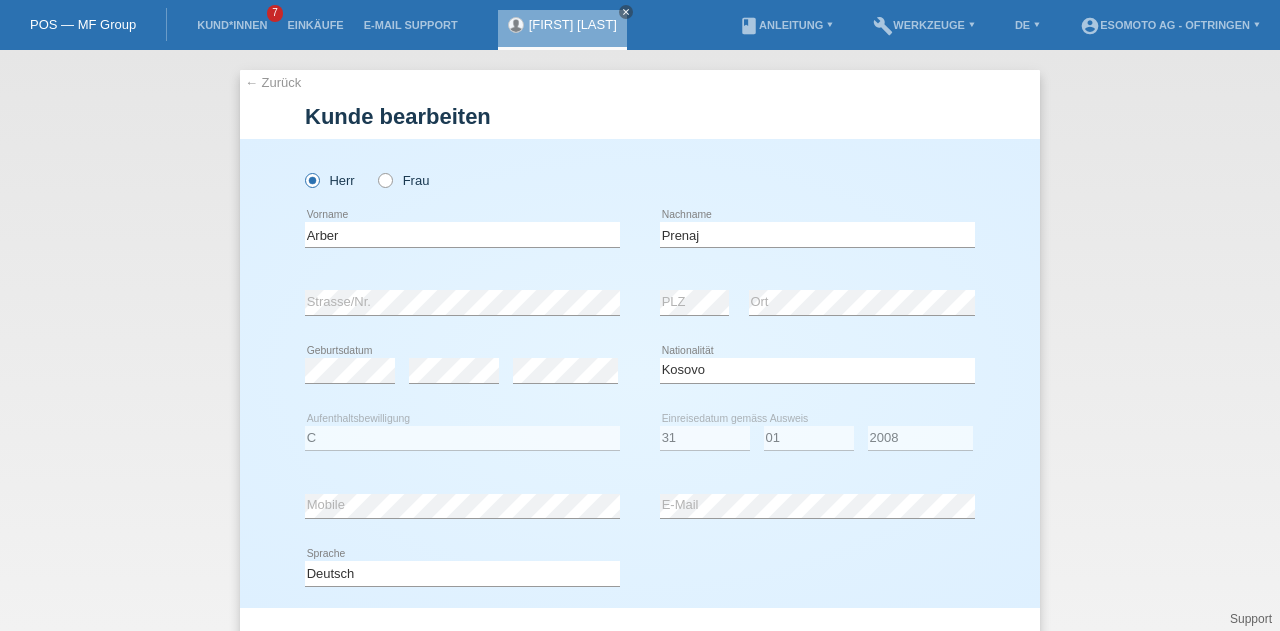 scroll, scrollTop: 0, scrollLeft: 0, axis: both 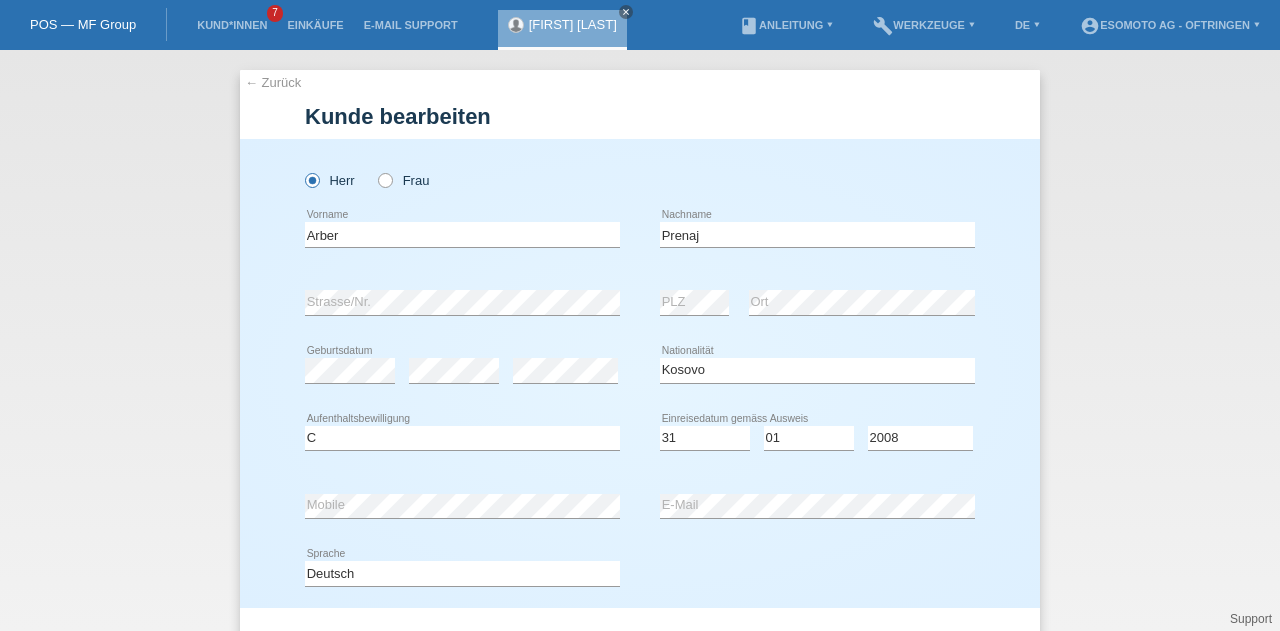 click on "[LAST]
error
Vorname" at bounding box center [462, 235] 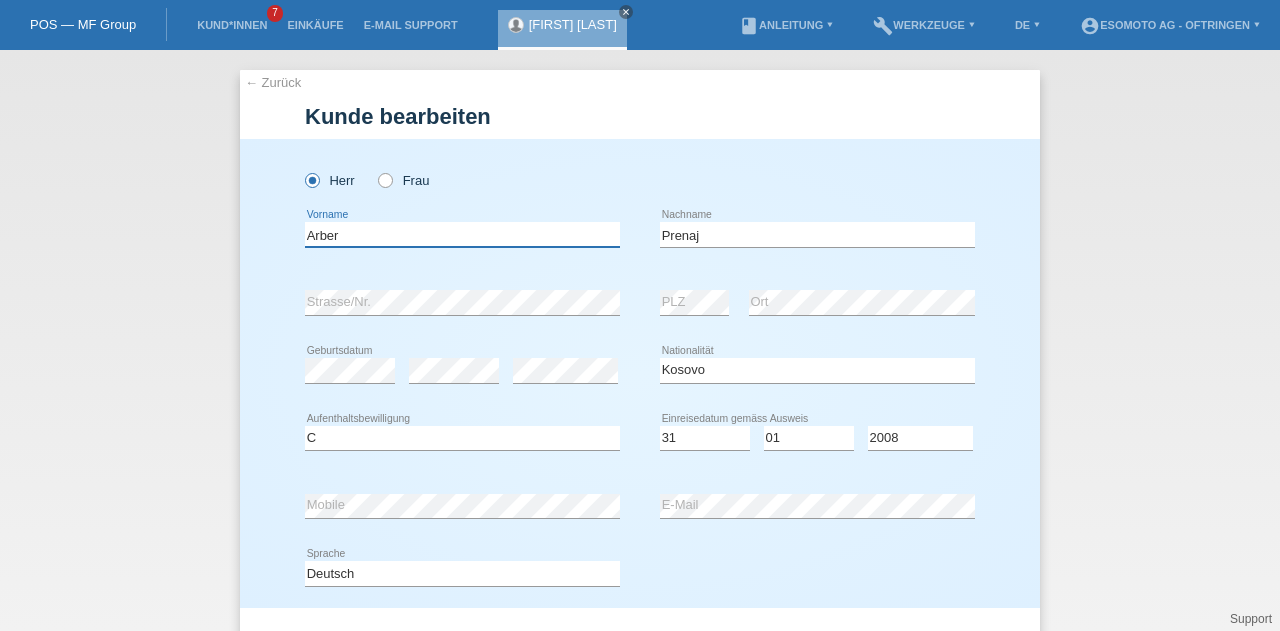 click on "Arber" at bounding box center (462, 234) 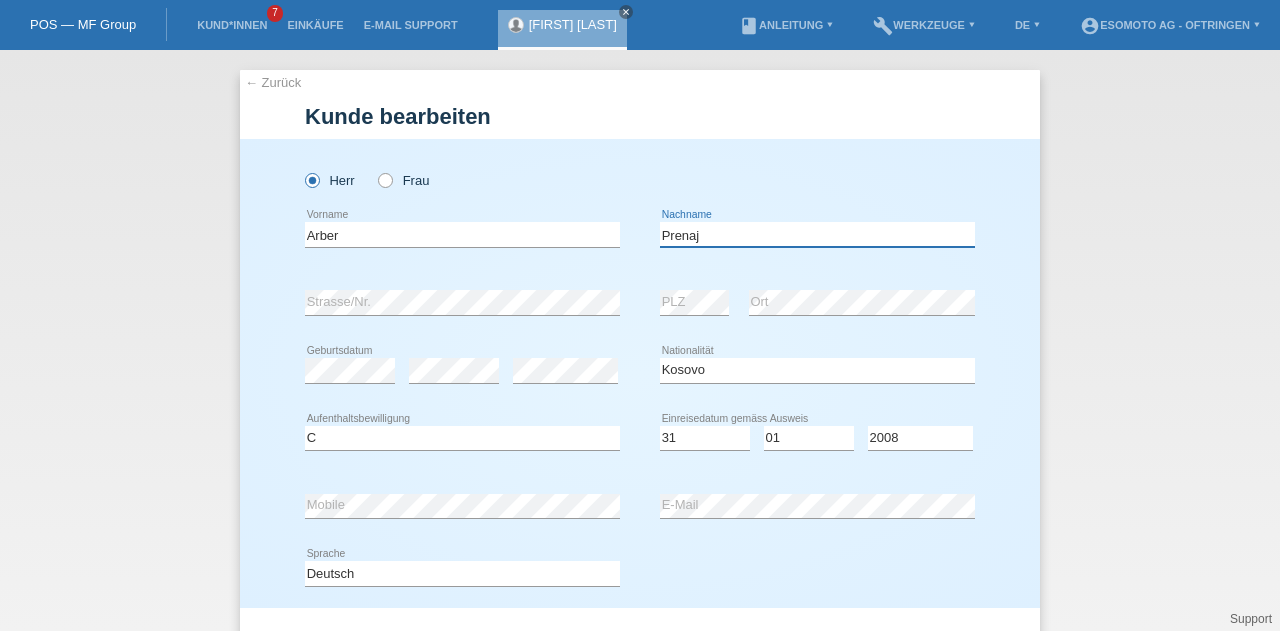 click on "Prenaj" at bounding box center (817, 234) 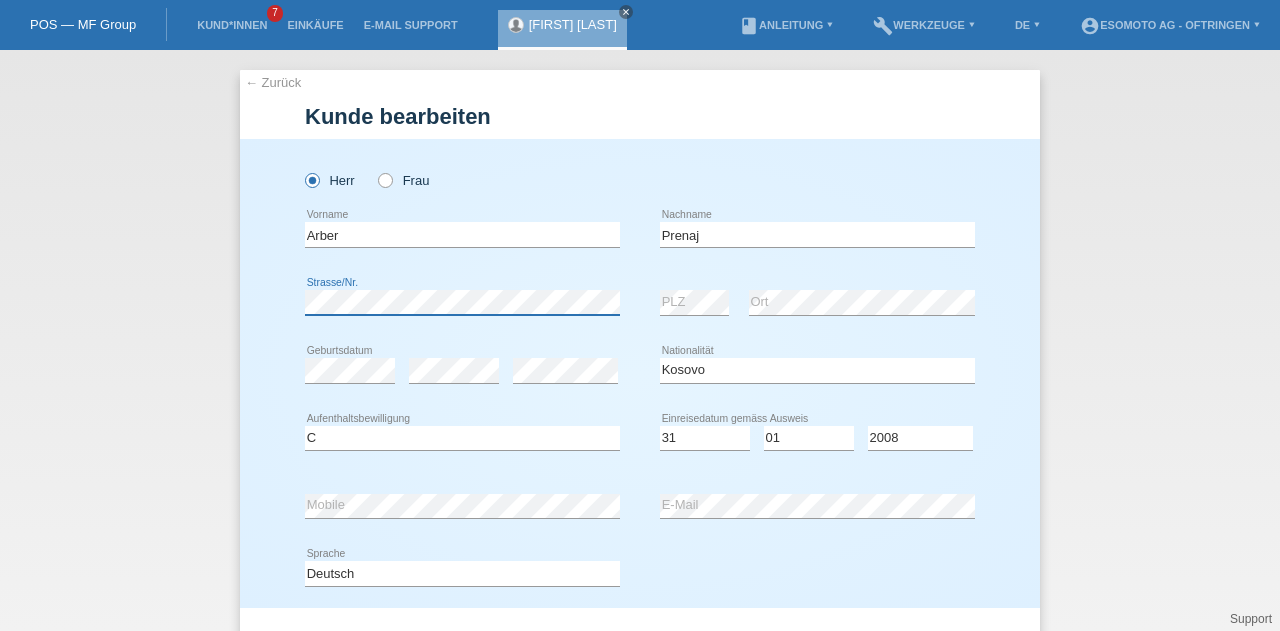 click on "← Zurück
Kunde bearbeiten
Herr
Frau
[LAST] error Vorname [LAST]" at bounding box center [640, 340] 